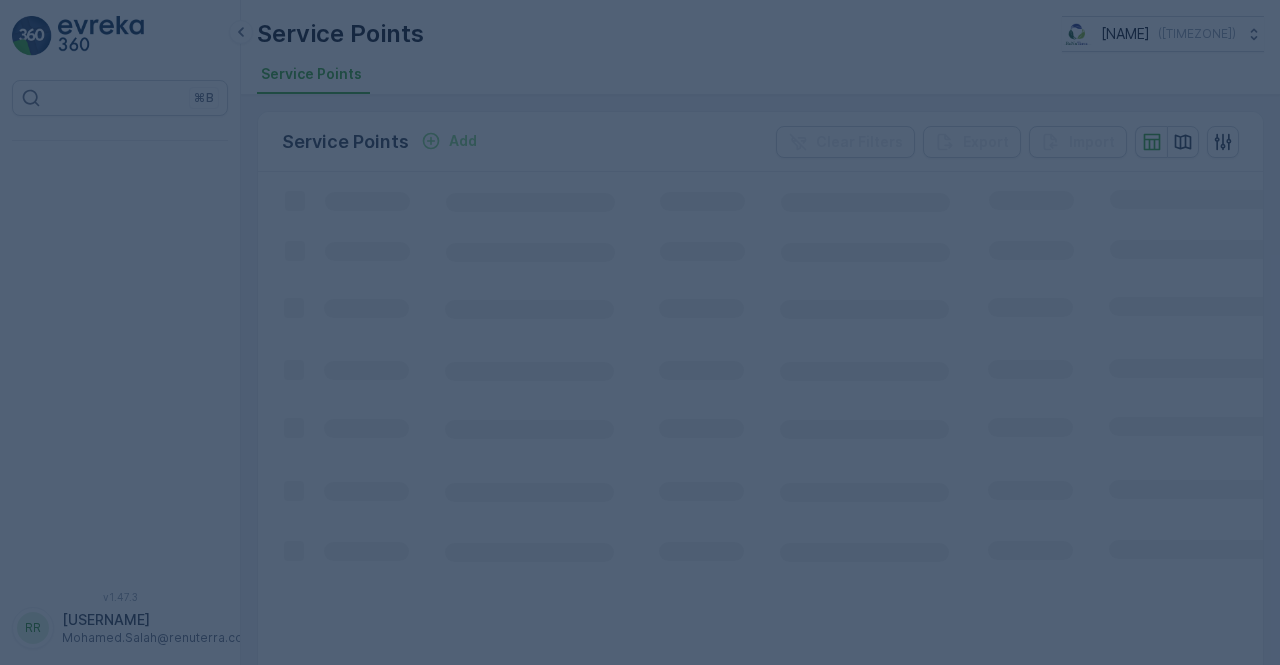 scroll, scrollTop: 0, scrollLeft: 0, axis: both 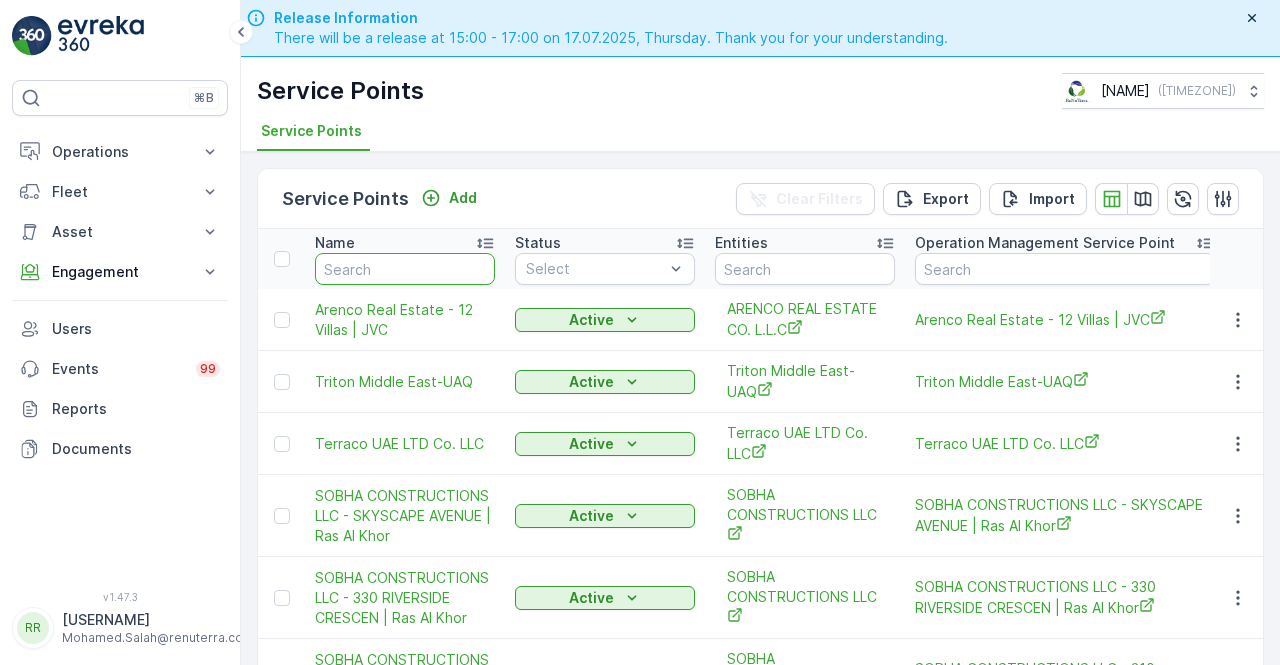 click at bounding box center (405, 269) 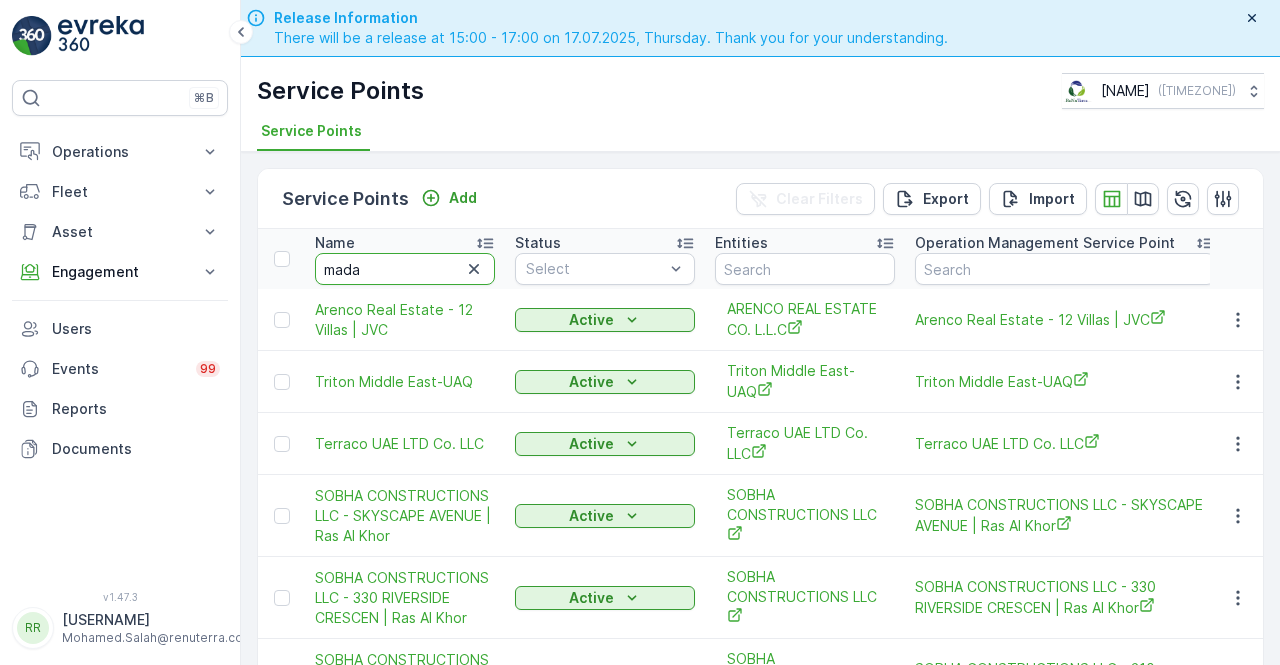 type on "[USERNAME]" 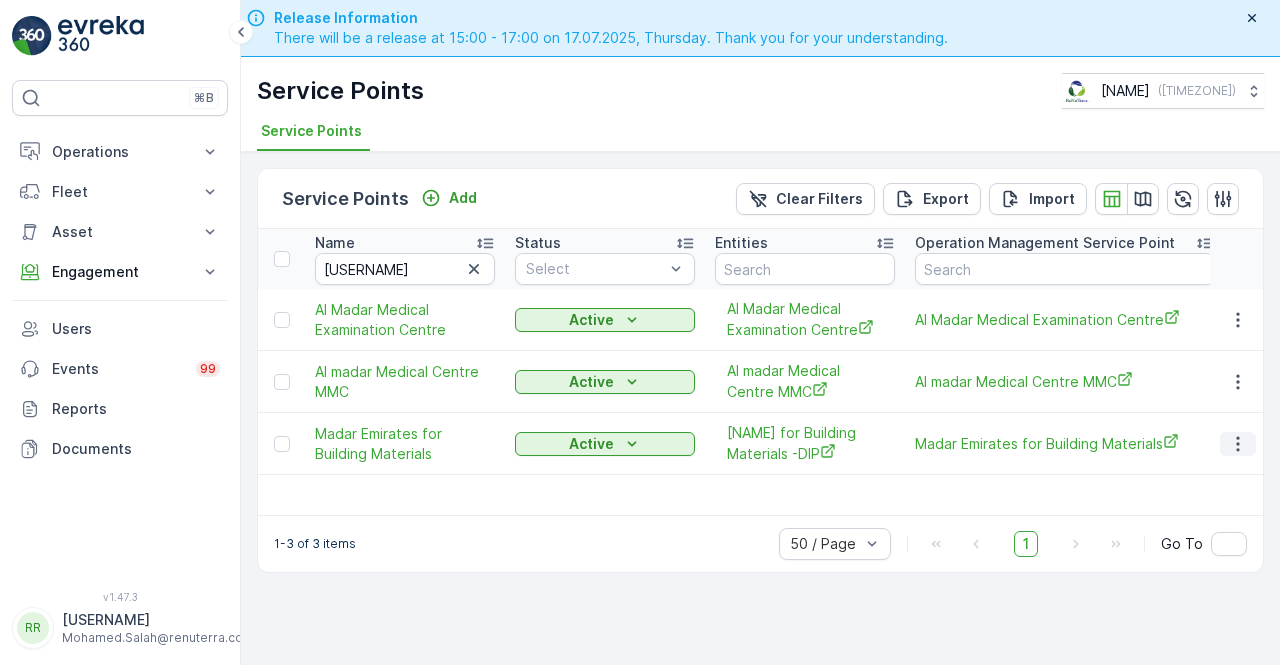 click at bounding box center (1238, 444) 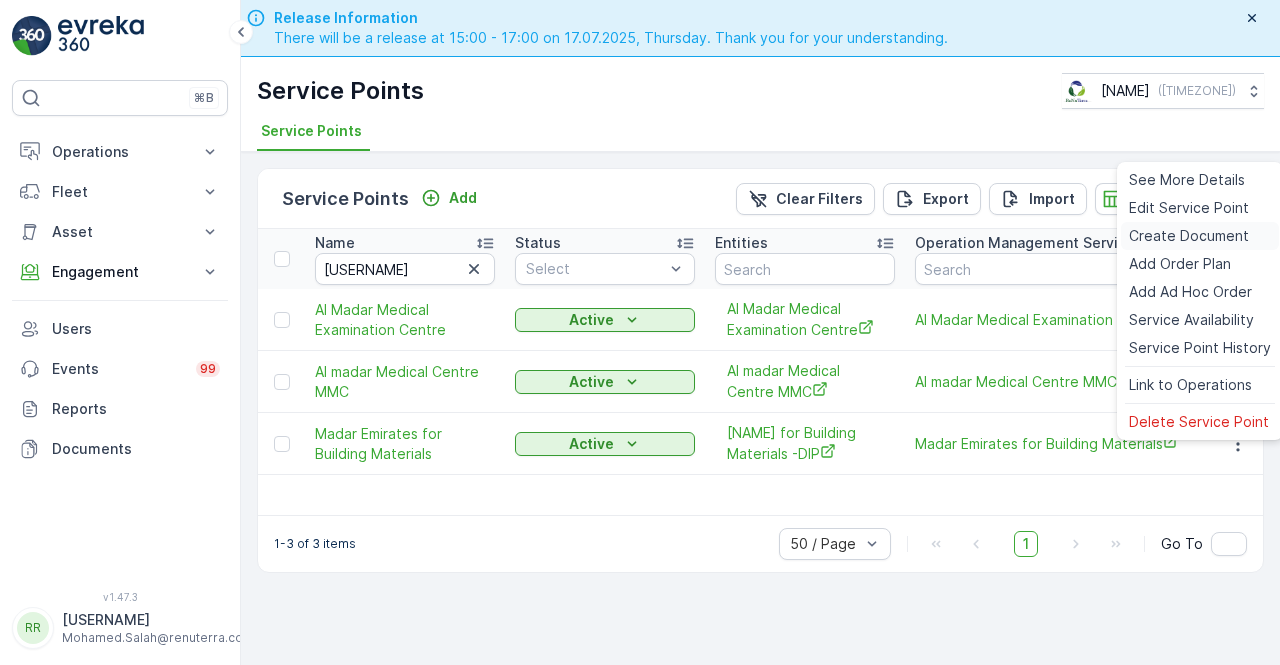 click on "Create Document" at bounding box center (1189, 236) 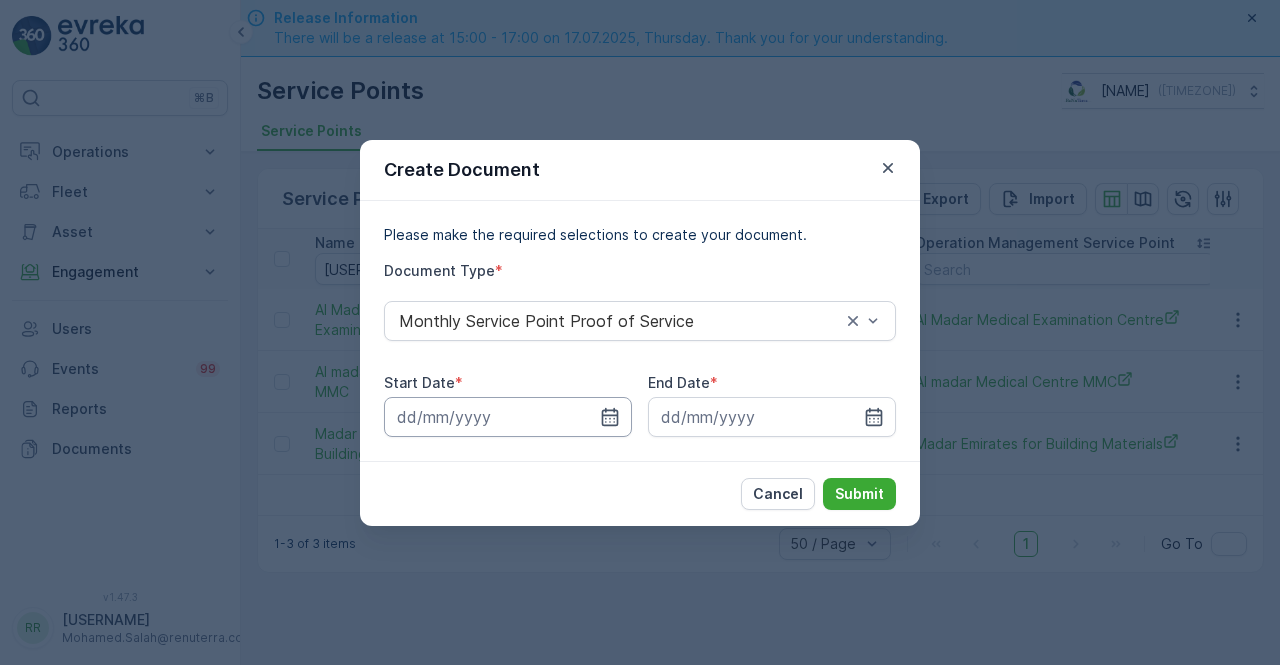 click at bounding box center [508, 417] 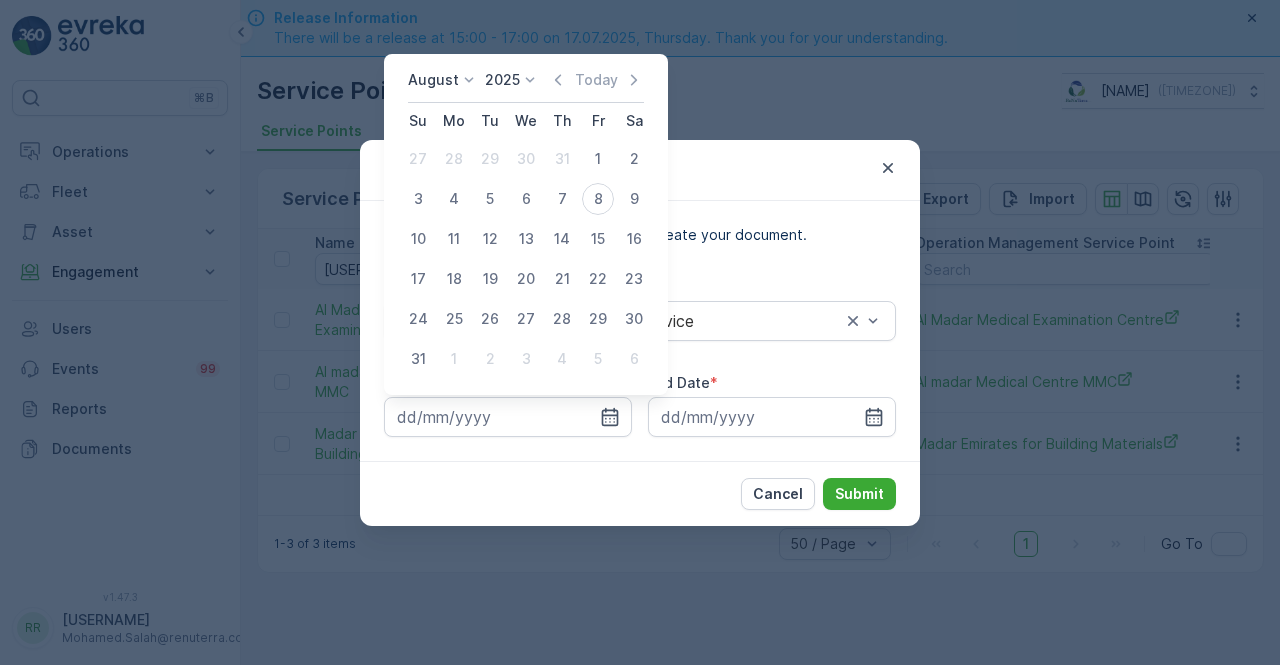 drag, startPoint x: 563, startPoint y: 83, endPoint x: 553, endPoint y: 94, distance: 14.866069 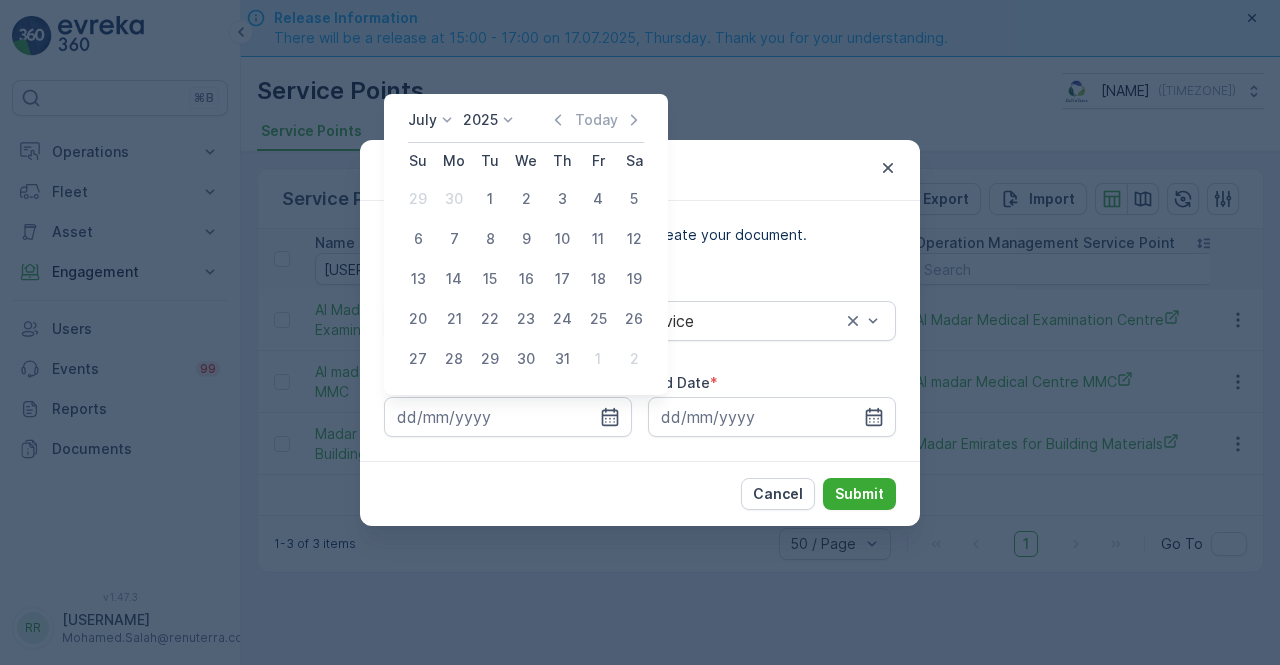 click on "1" at bounding box center [490, 199] 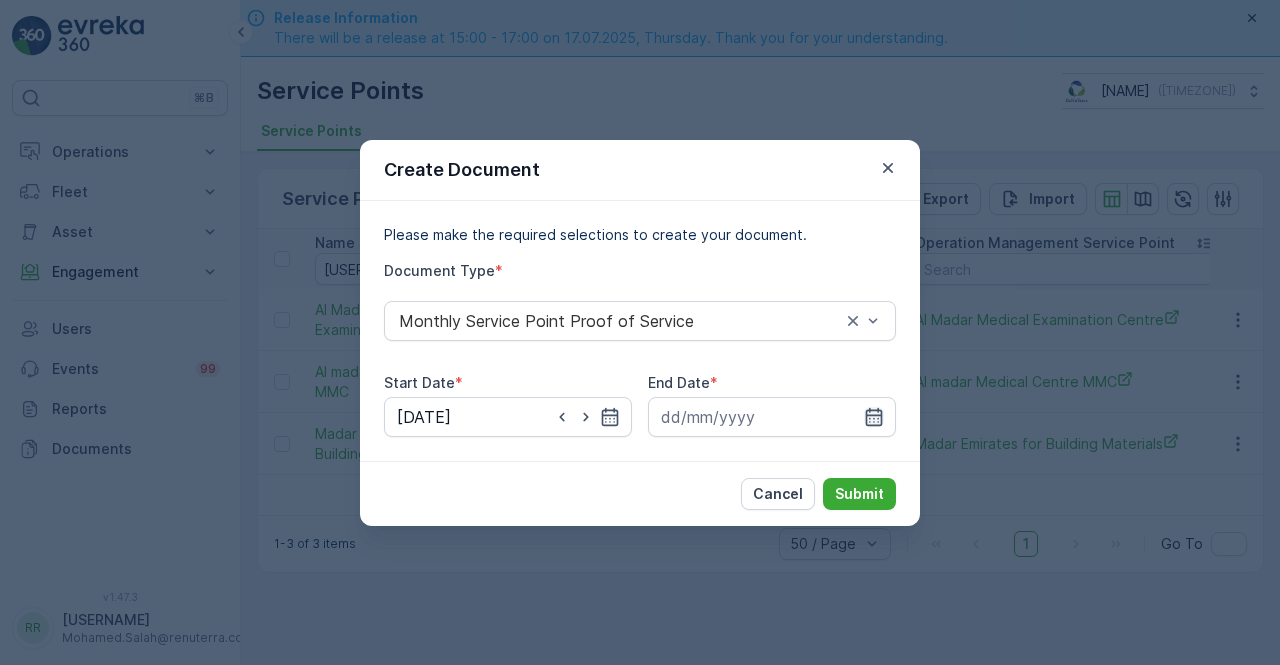 drag, startPoint x: 868, startPoint y: 419, endPoint x: 864, endPoint y: 408, distance: 11.7046995 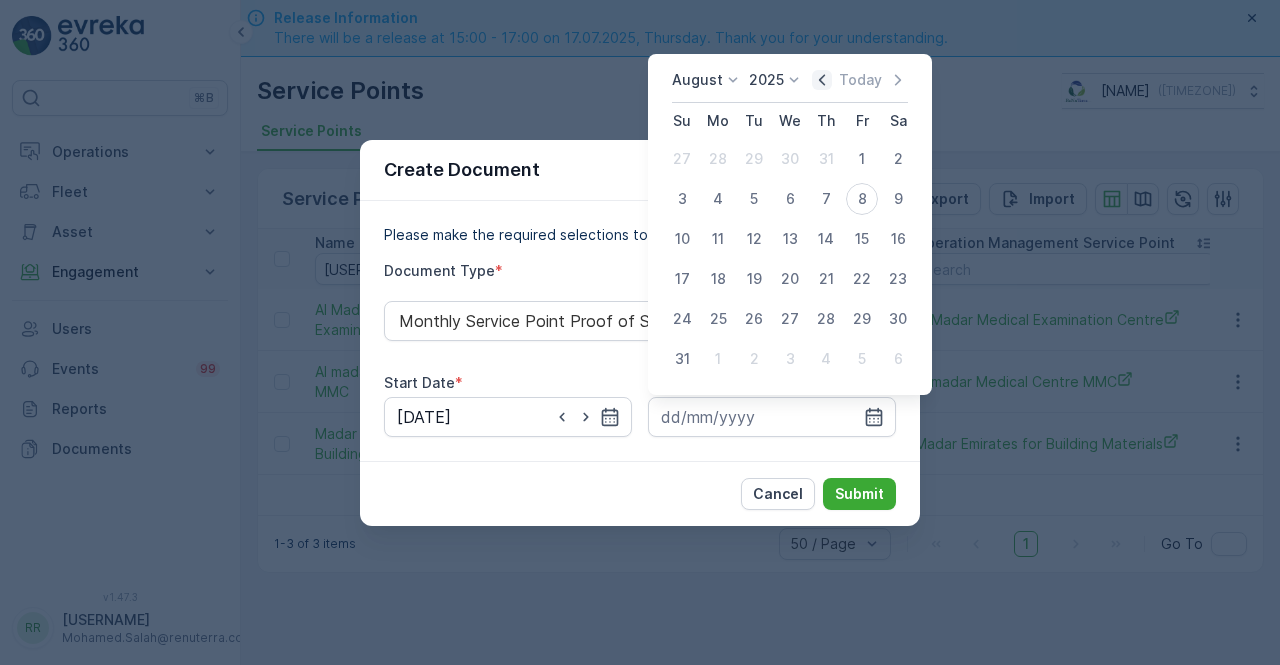 drag, startPoint x: 824, startPoint y: 84, endPoint x: 826, endPoint y: 153, distance: 69.02898 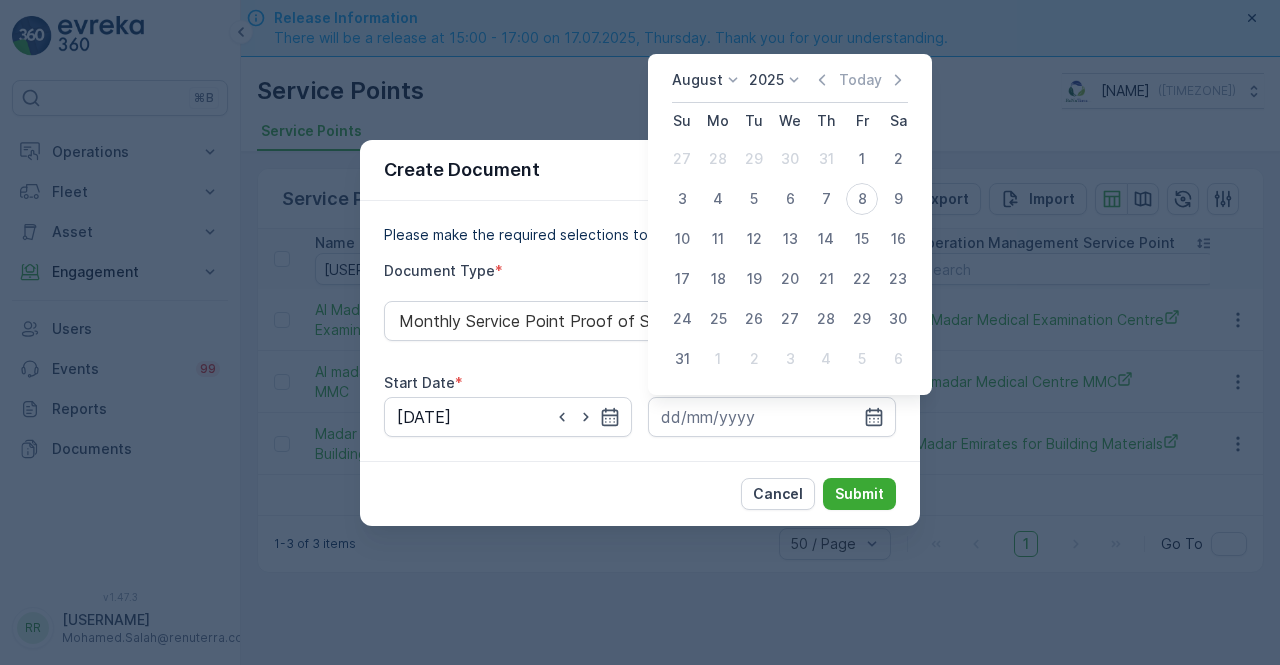 click 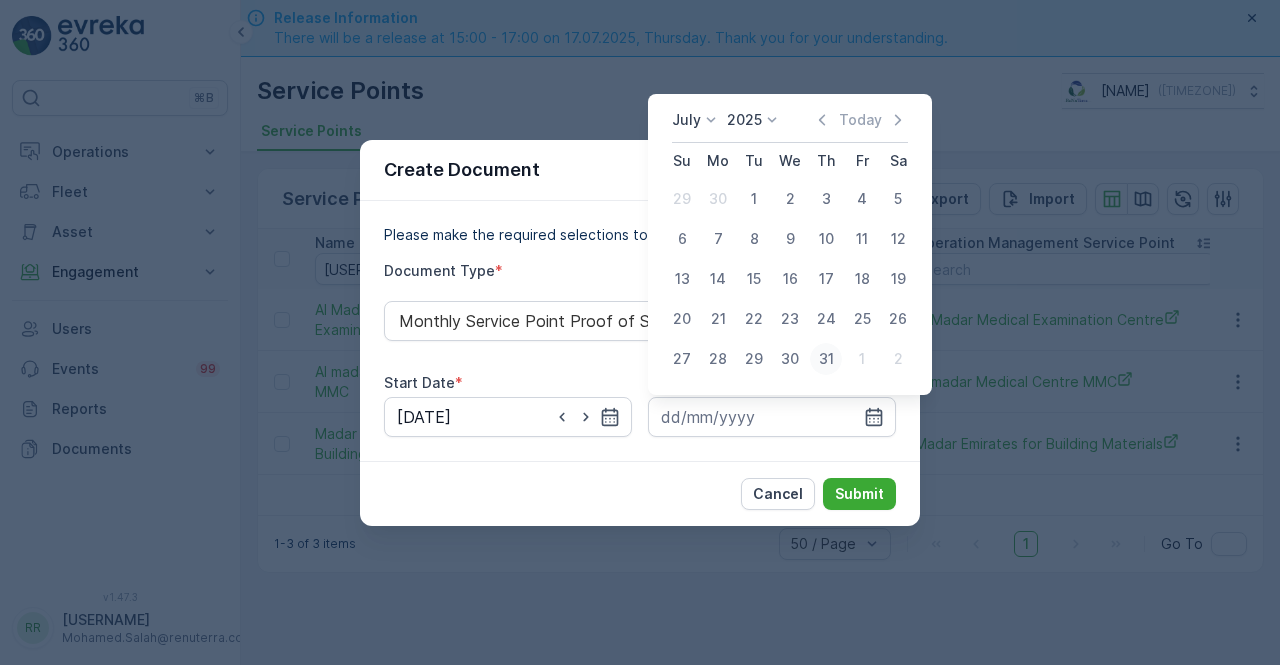 click on "31" at bounding box center [826, 359] 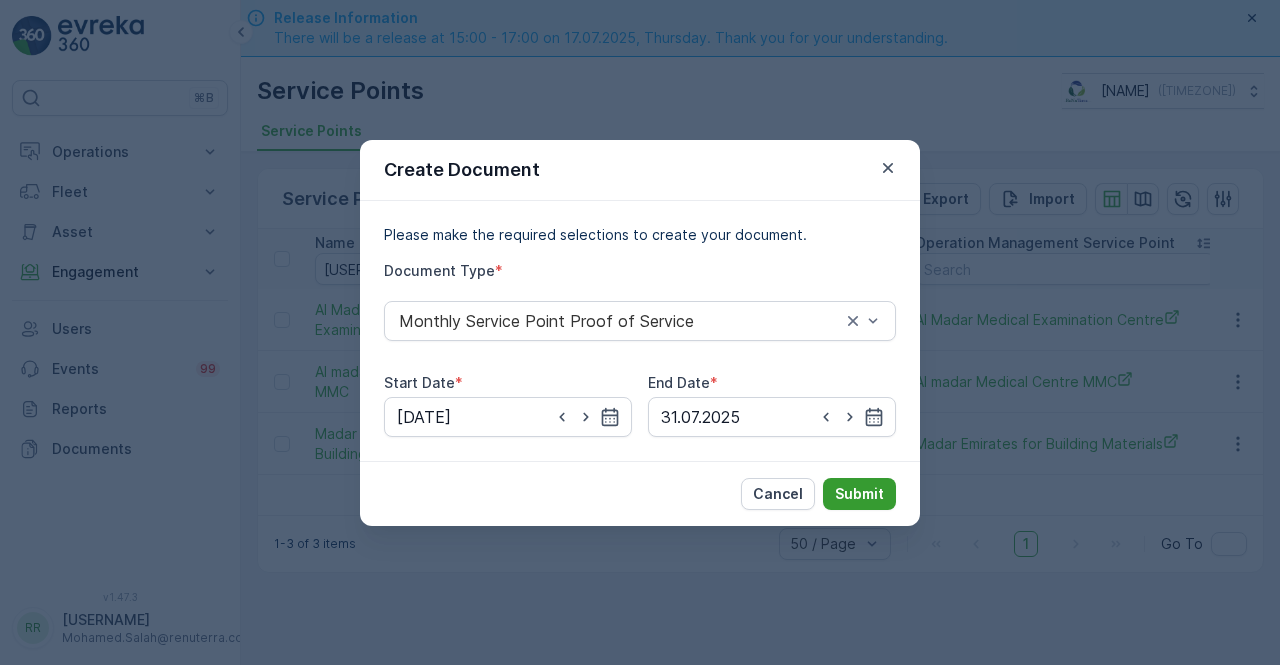 click on "Submit" at bounding box center (859, 494) 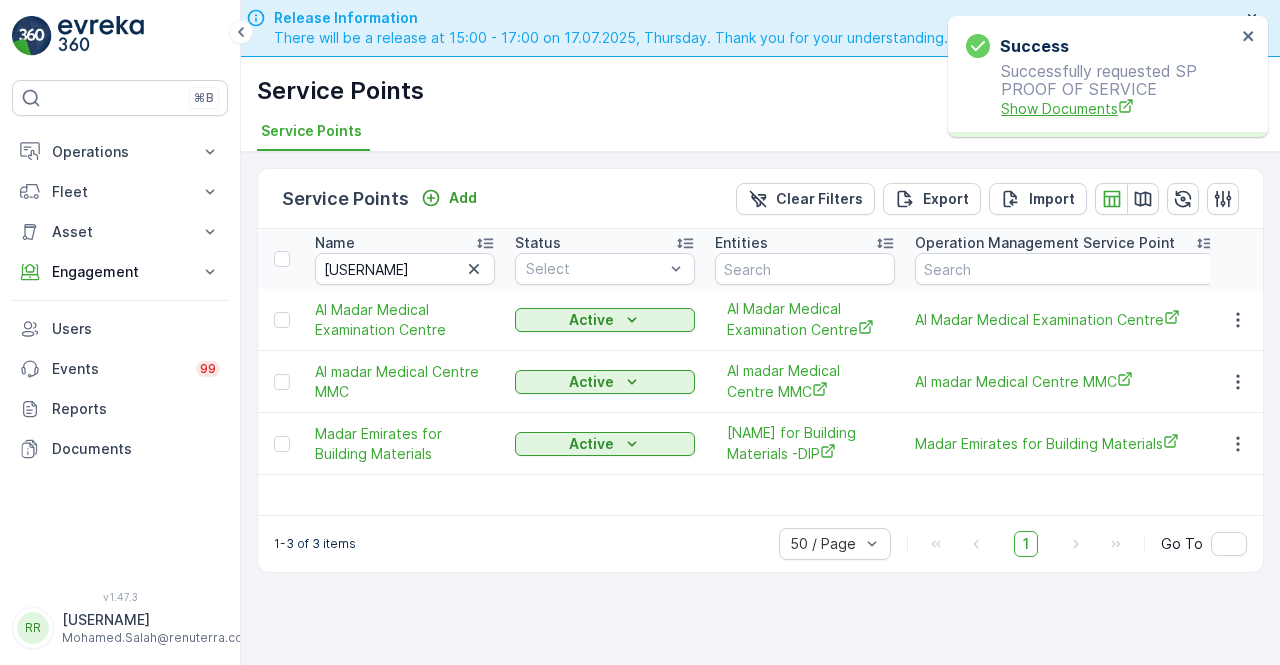 click on "Show Documents" at bounding box center [1118, 108] 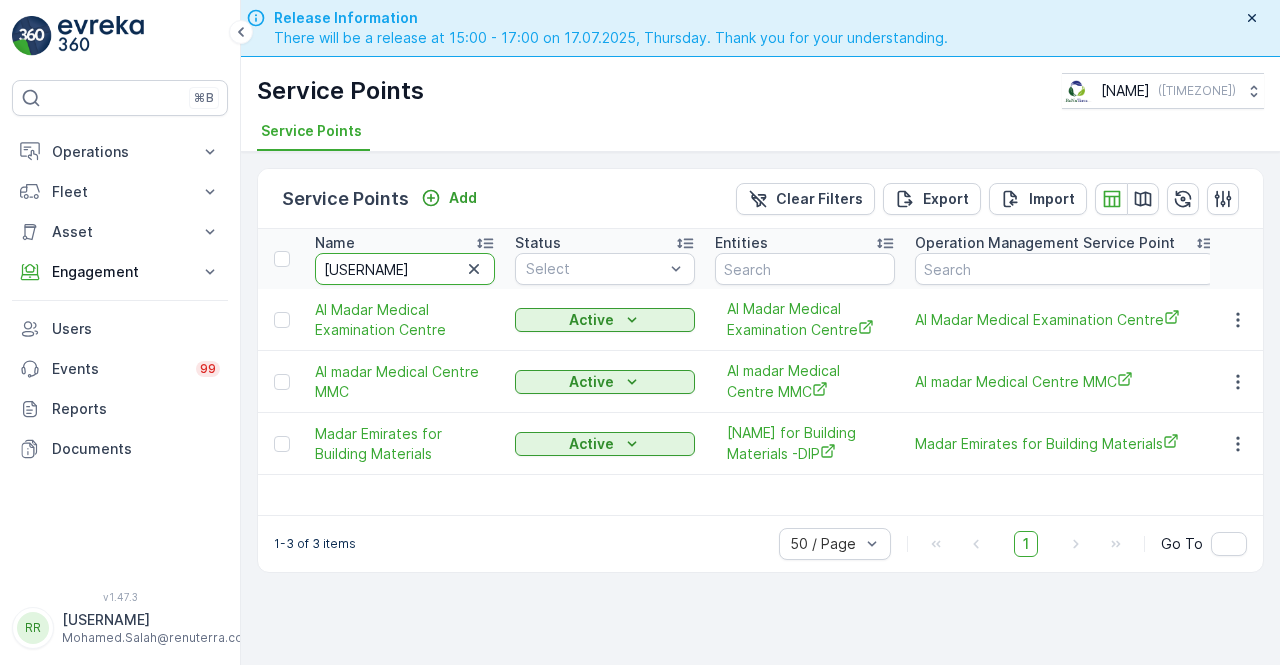 click on "[USERNAME]" at bounding box center [405, 269] 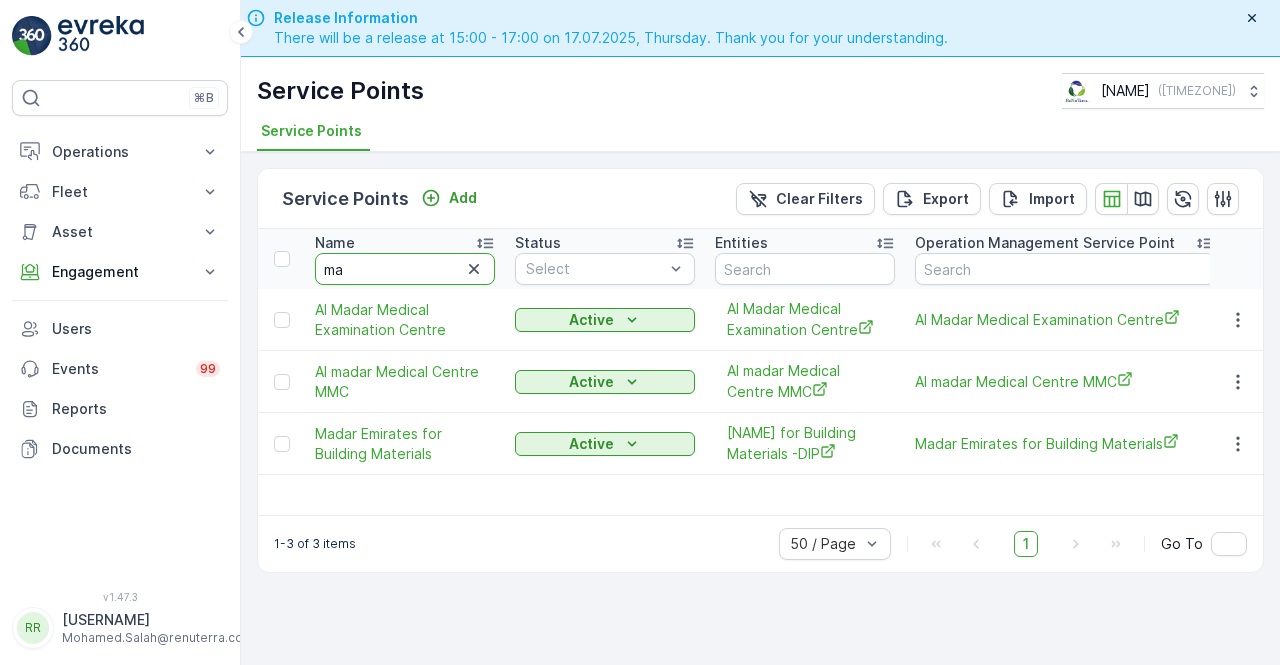 type on "m" 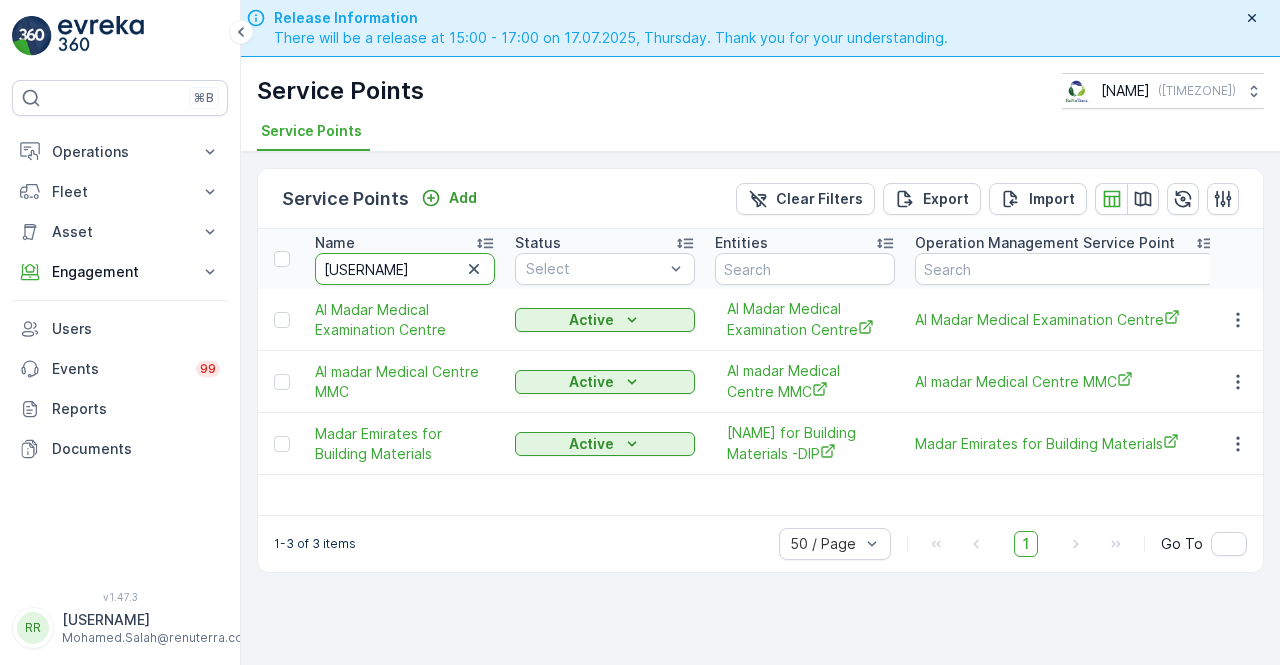 type on "[USERNAME]" 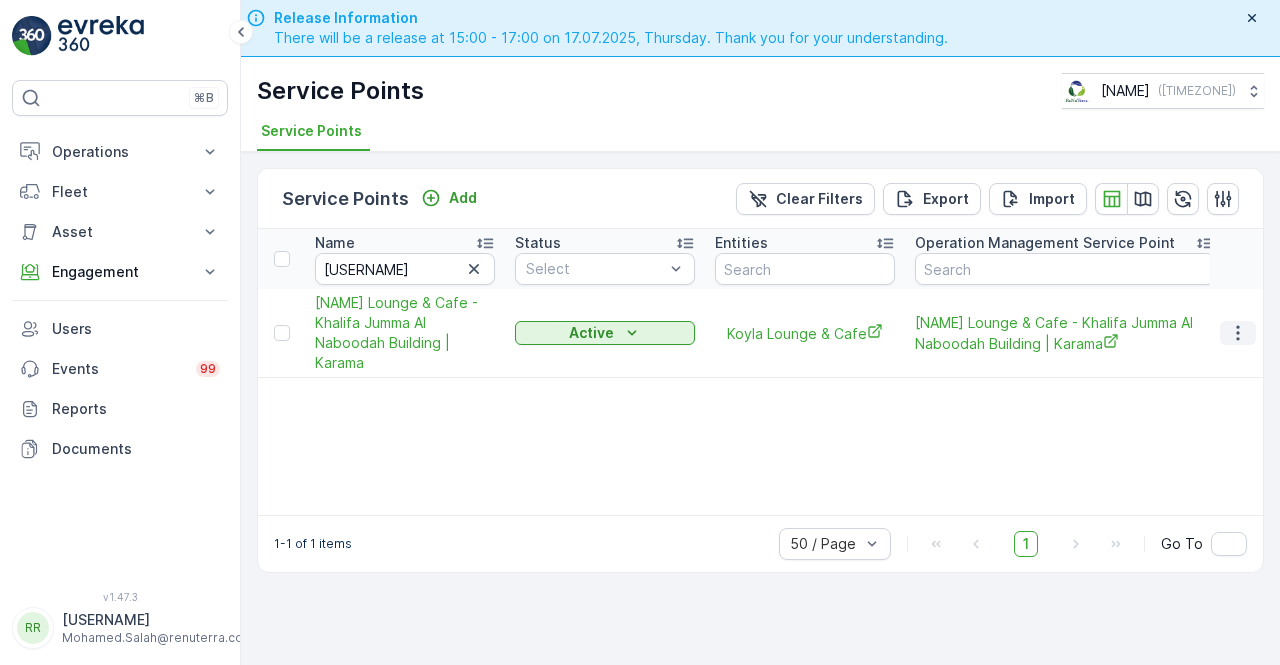 click 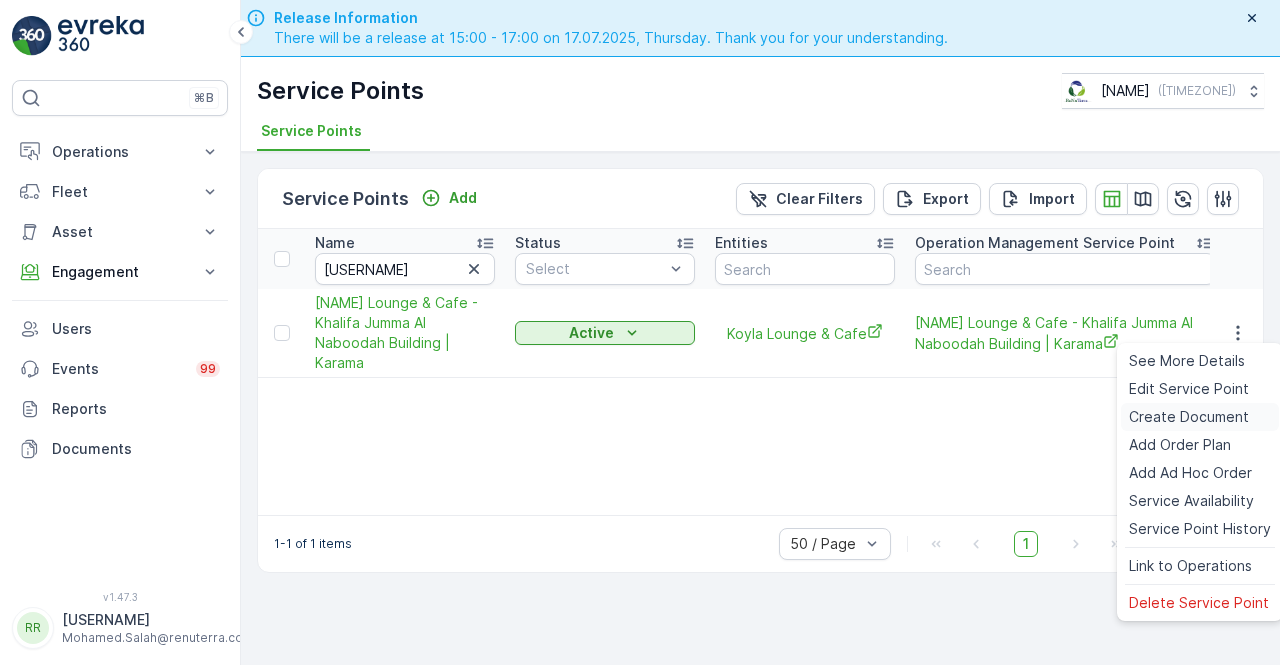 click on "Create Document" at bounding box center (1189, 417) 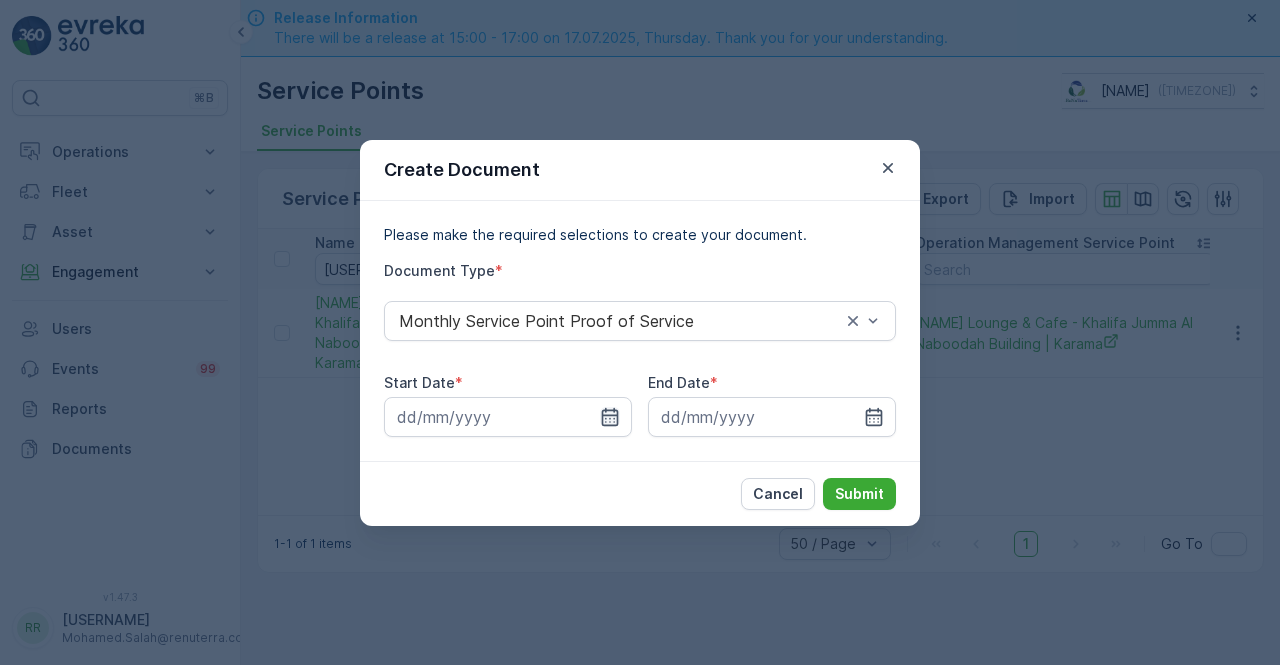 click at bounding box center [508, 417] 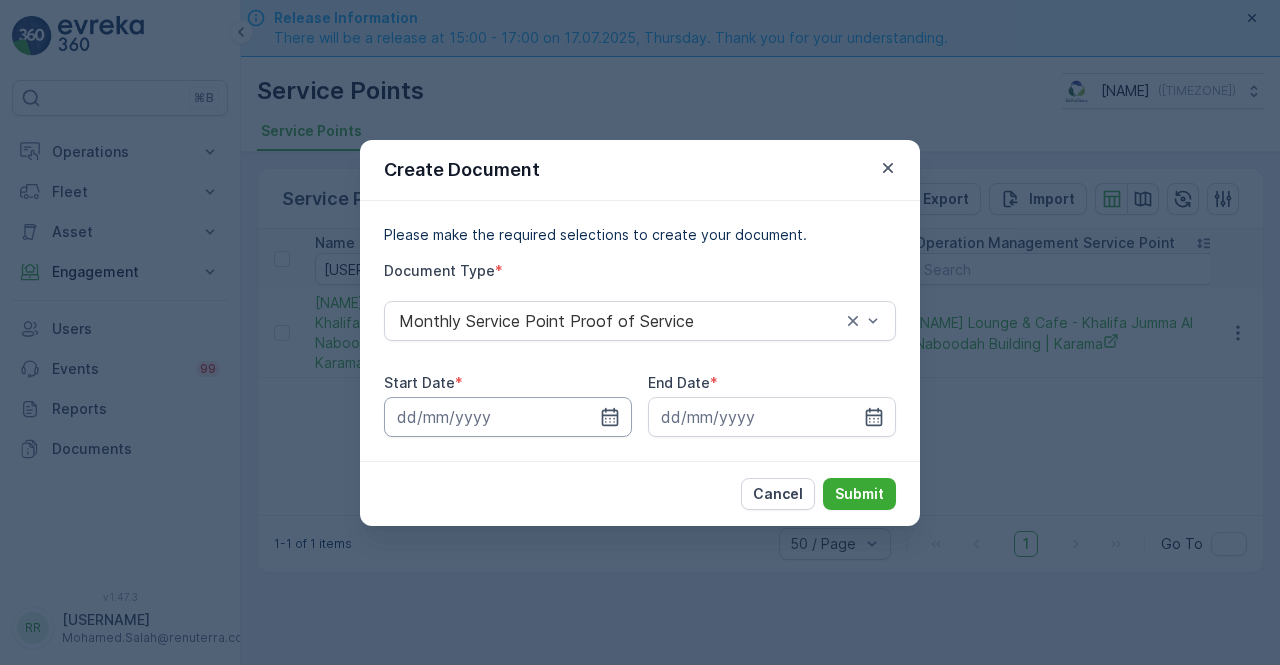 click at bounding box center (508, 417) 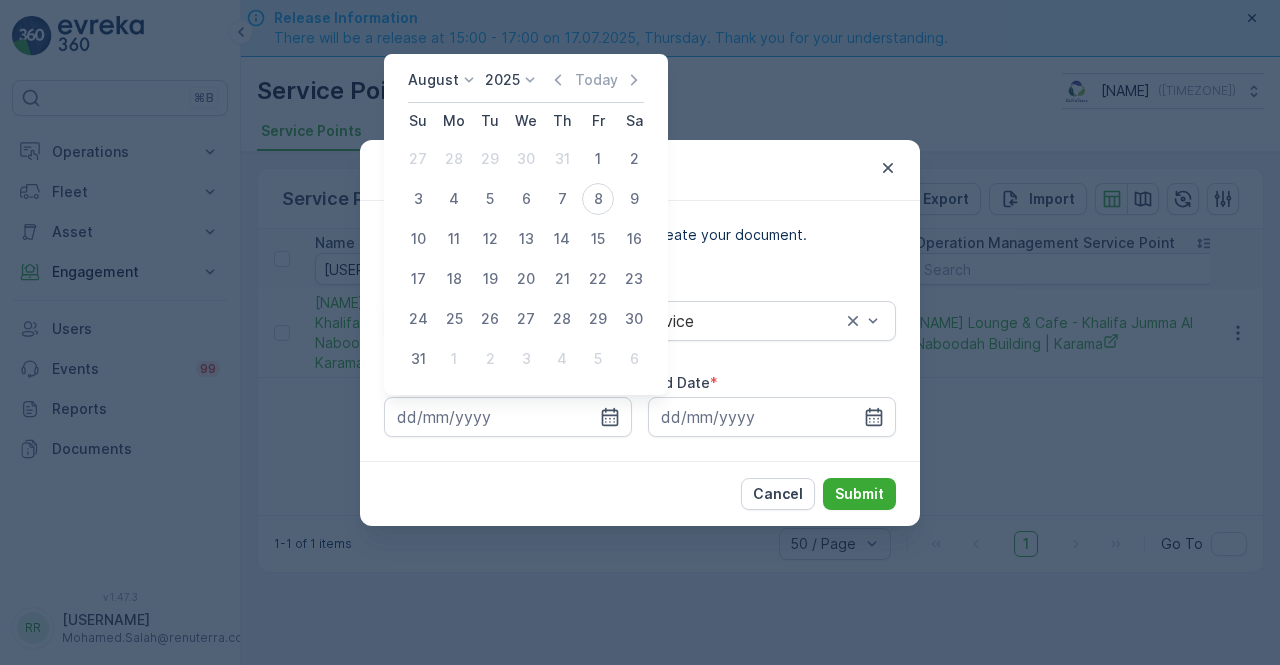 click 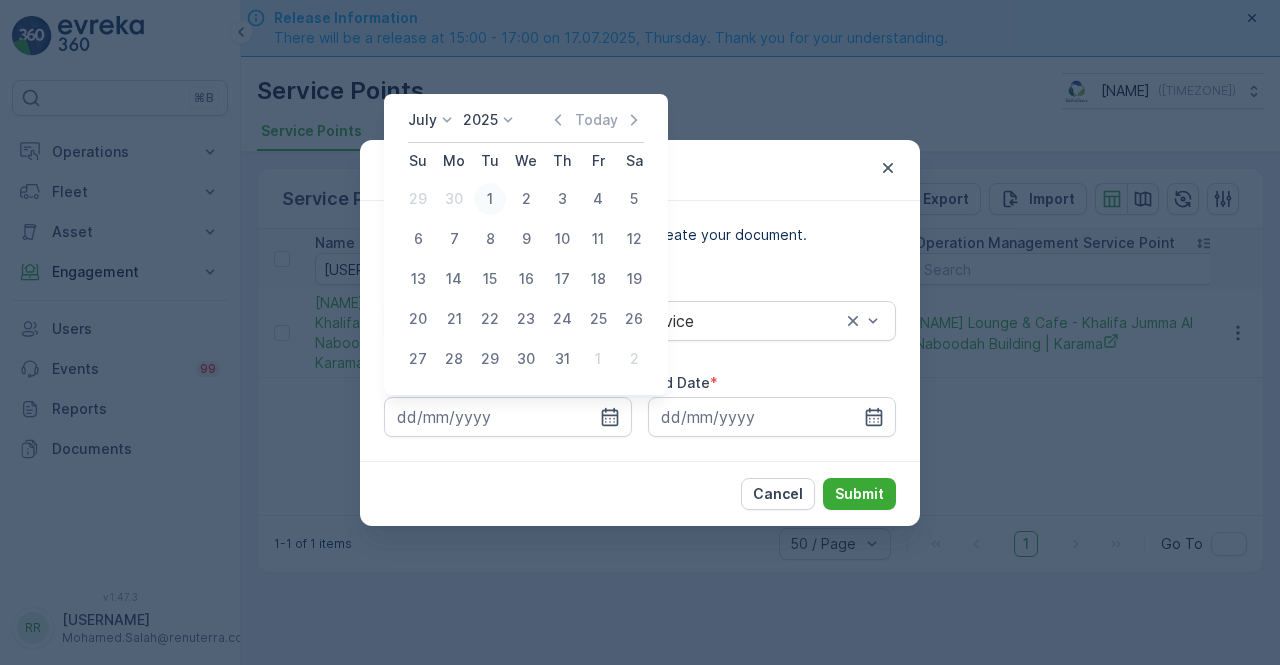 click on "1" at bounding box center [490, 199] 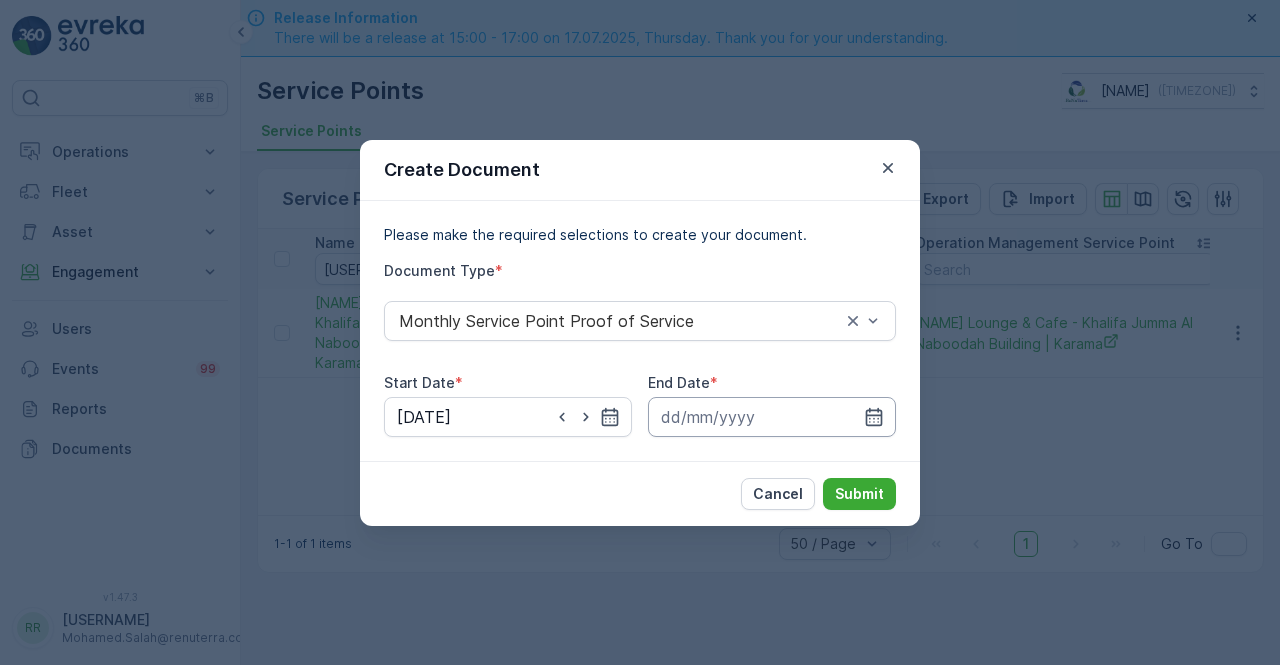 drag, startPoint x: 878, startPoint y: 424, endPoint x: 872, endPoint y: 402, distance: 22.803509 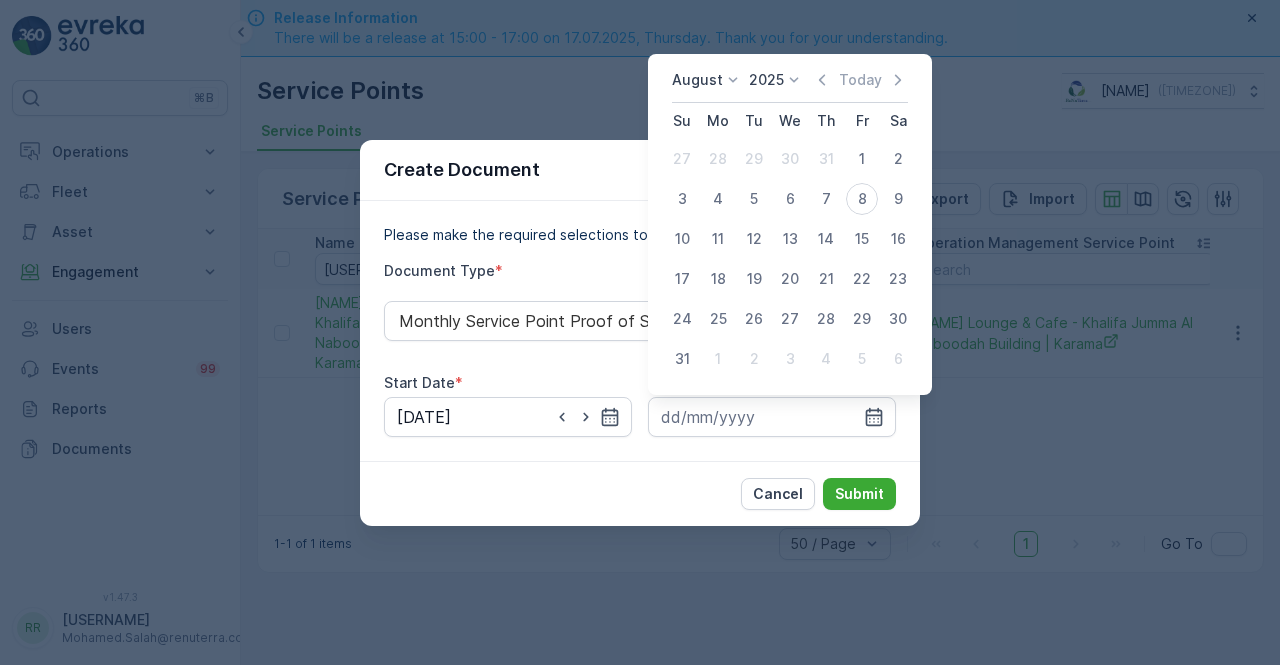 click 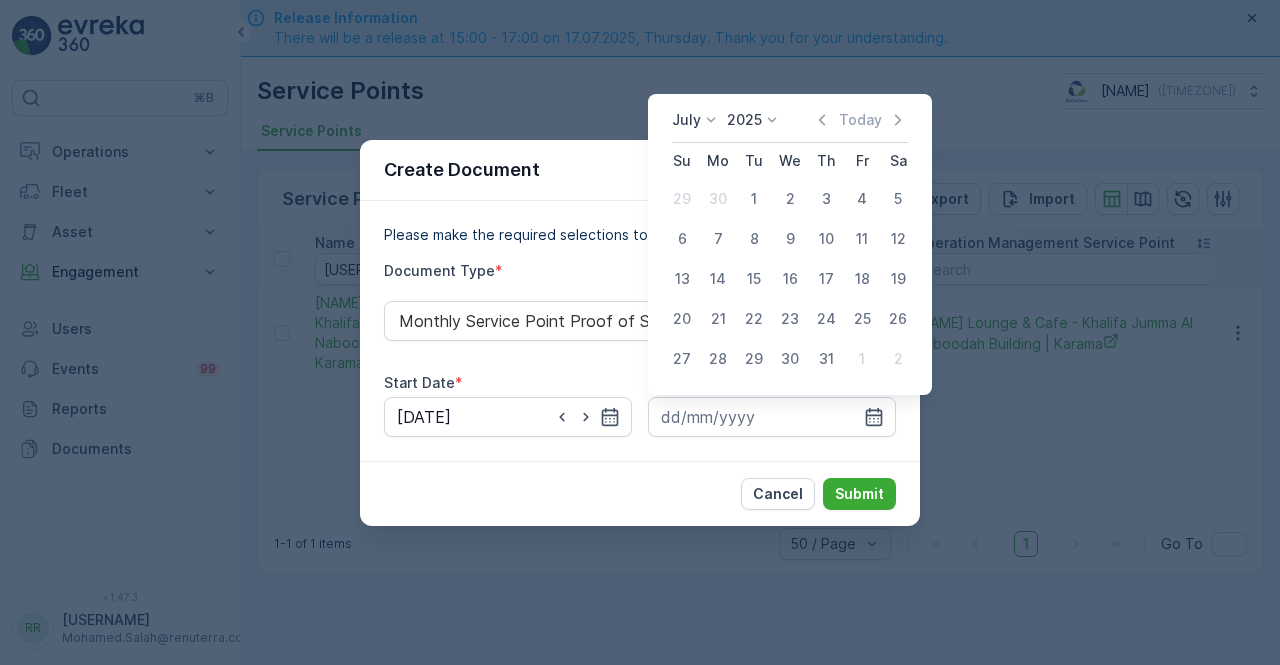 drag, startPoint x: 830, startPoint y: 359, endPoint x: 826, endPoint y: 375, distance: 16.492422 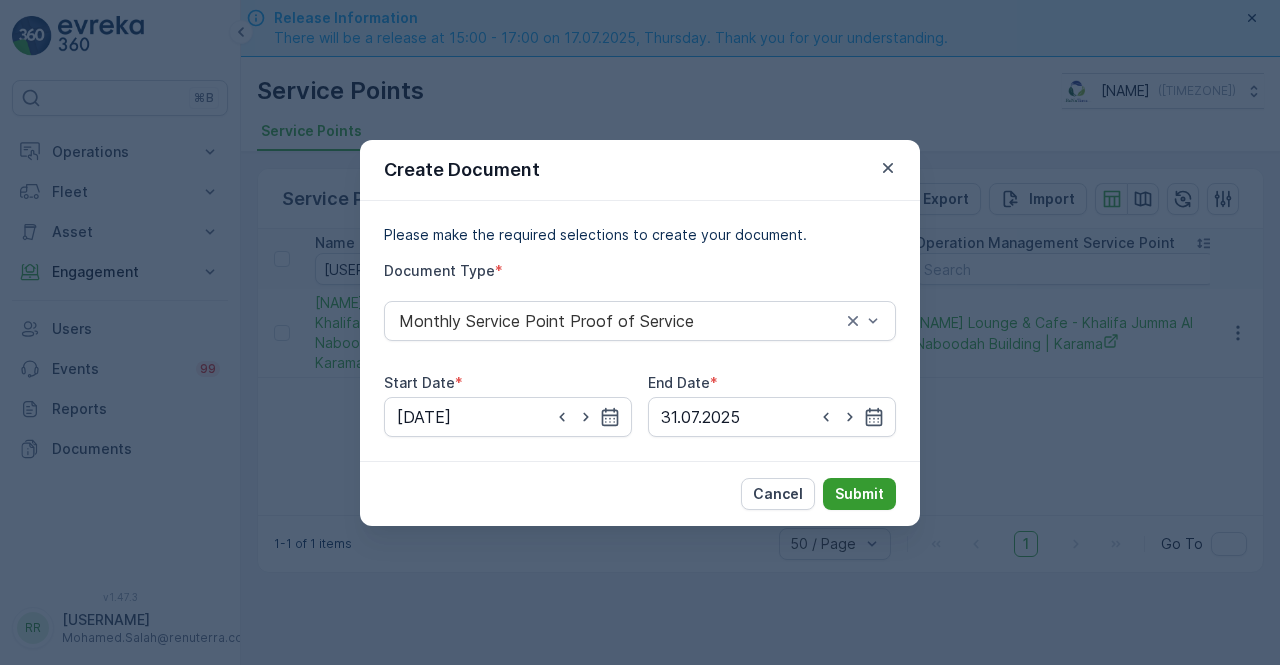 click on "Submit" at bounding box center [859, 494] 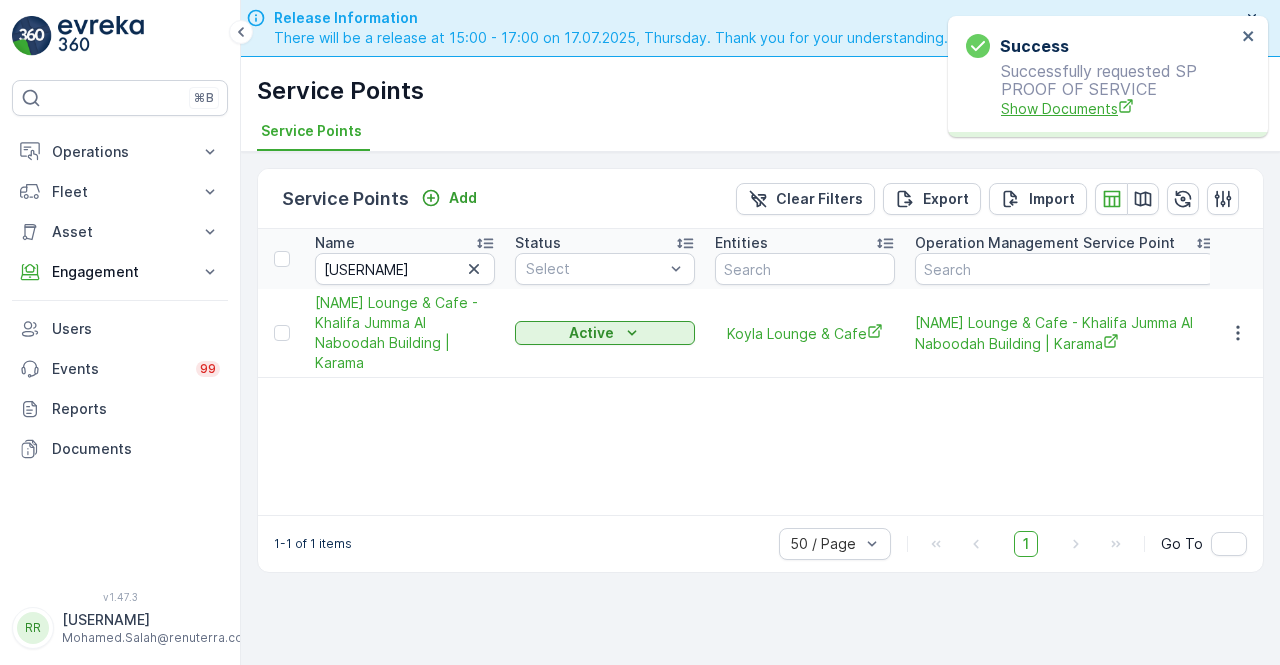 click on "Show Documents" at bounding box center [1118, 108] 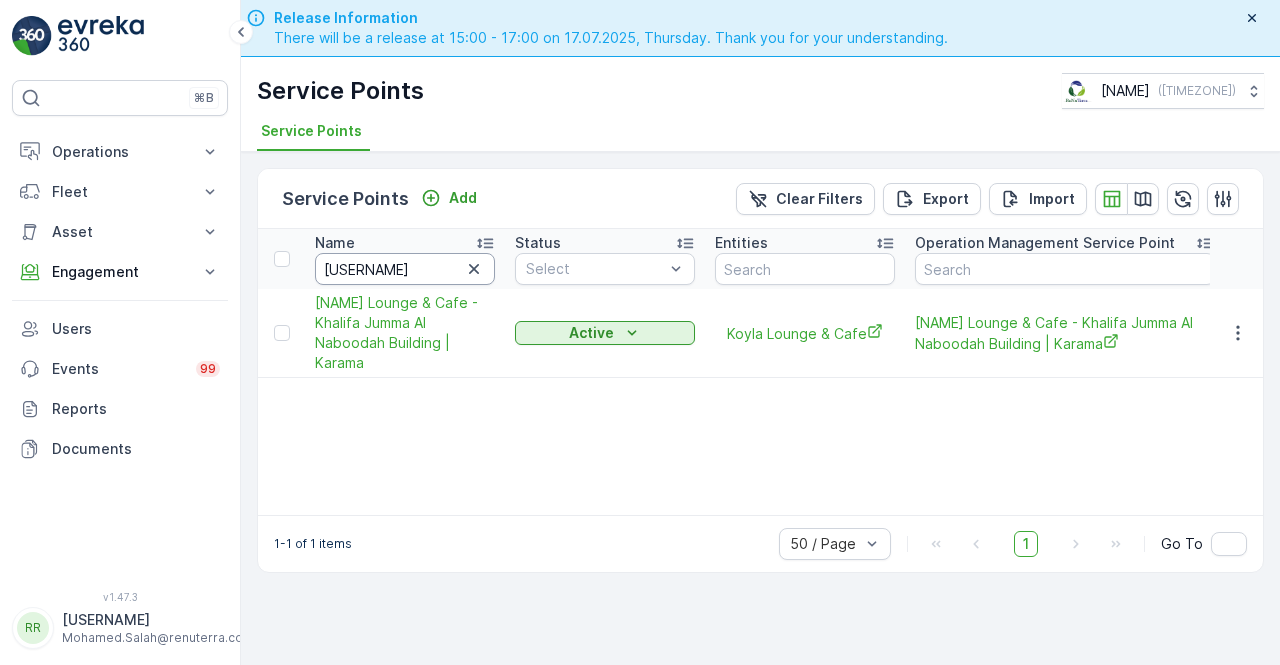 click on "[USERNAME]" at bounding box center [405, 269] 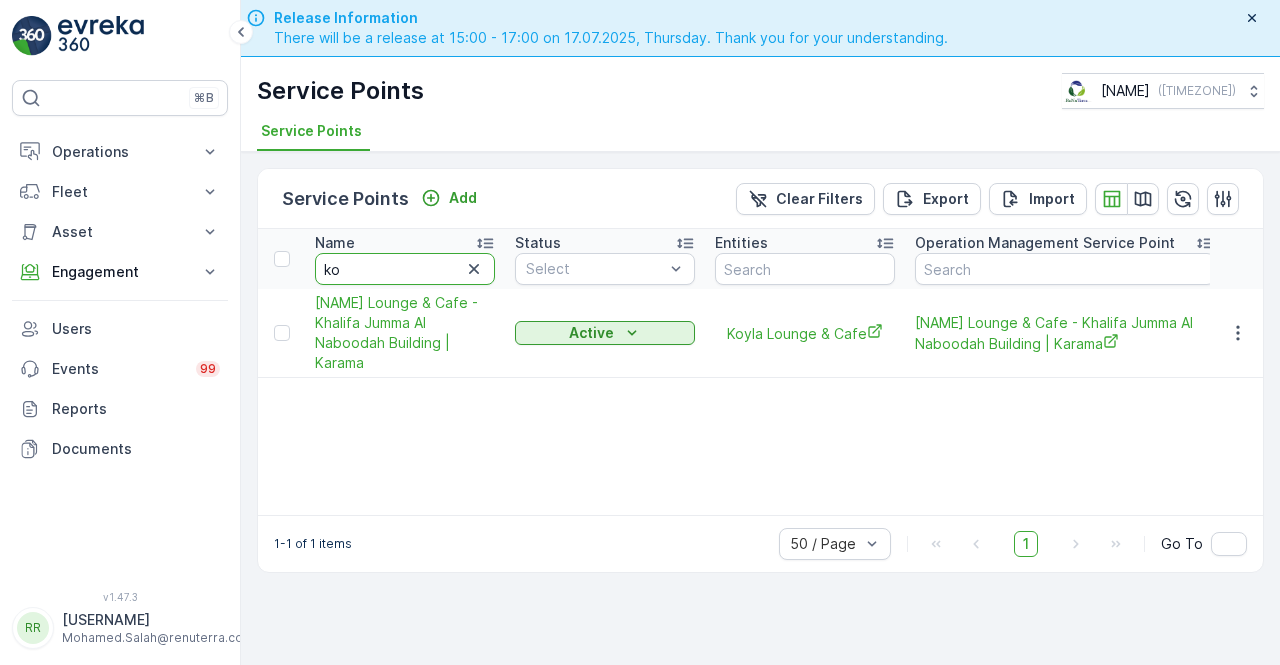 type on "k" 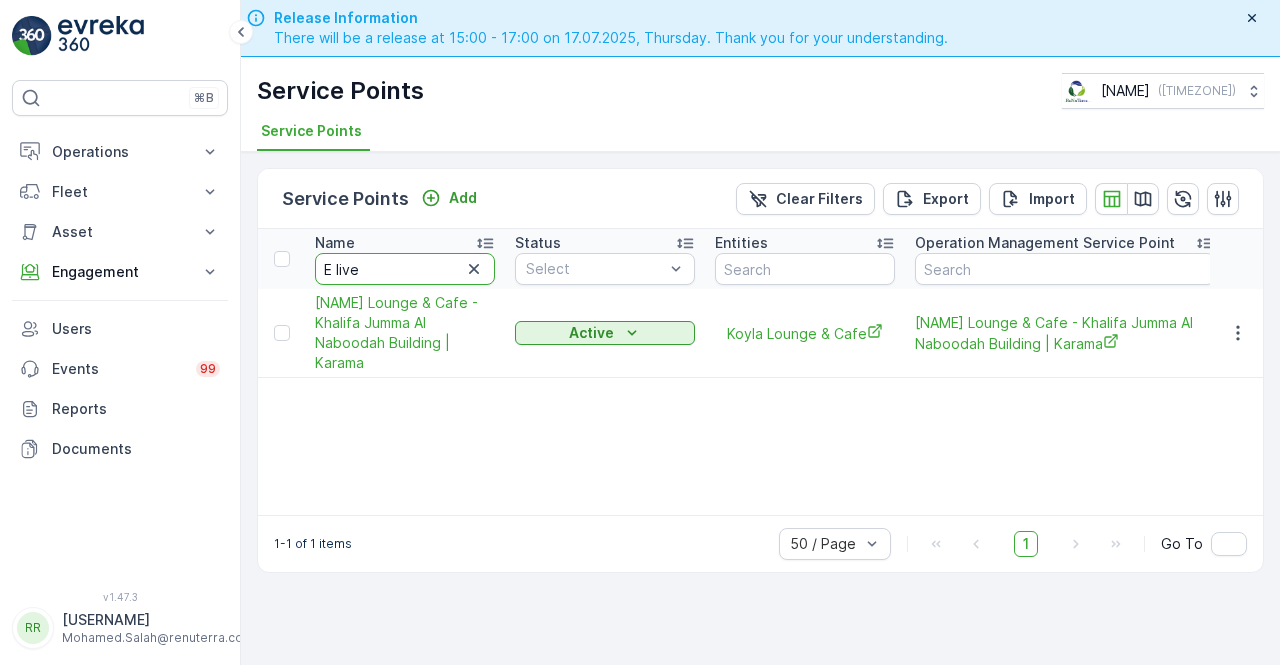 type on "E live" 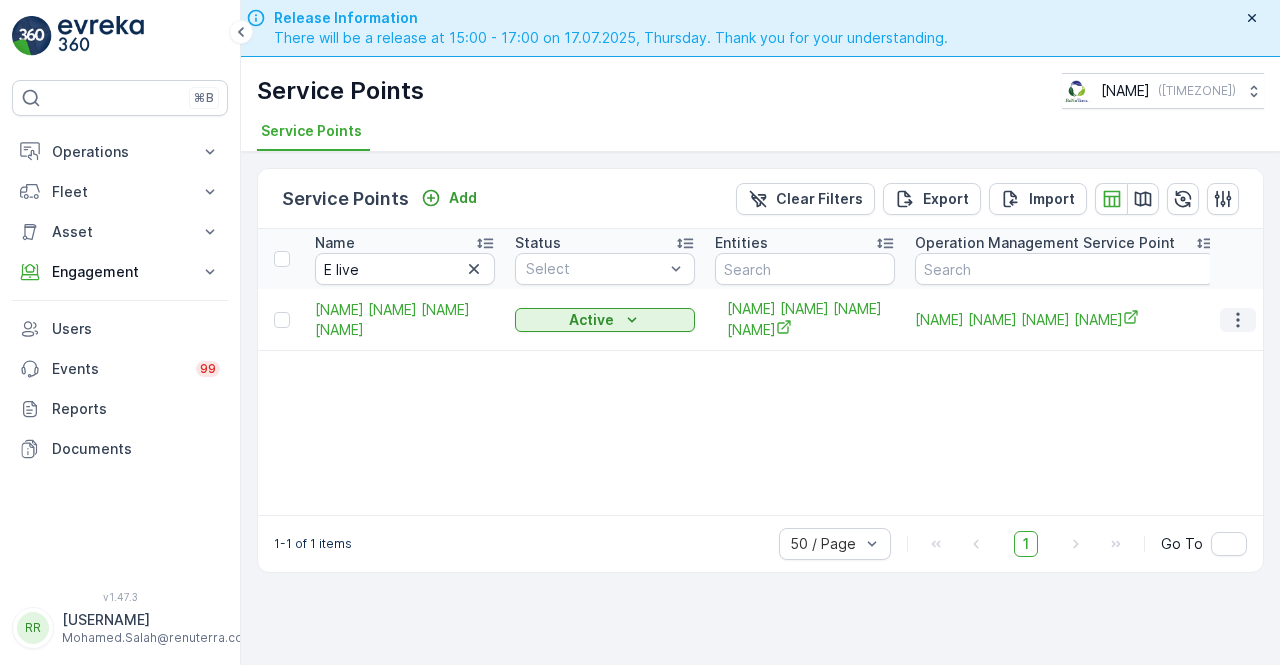 click 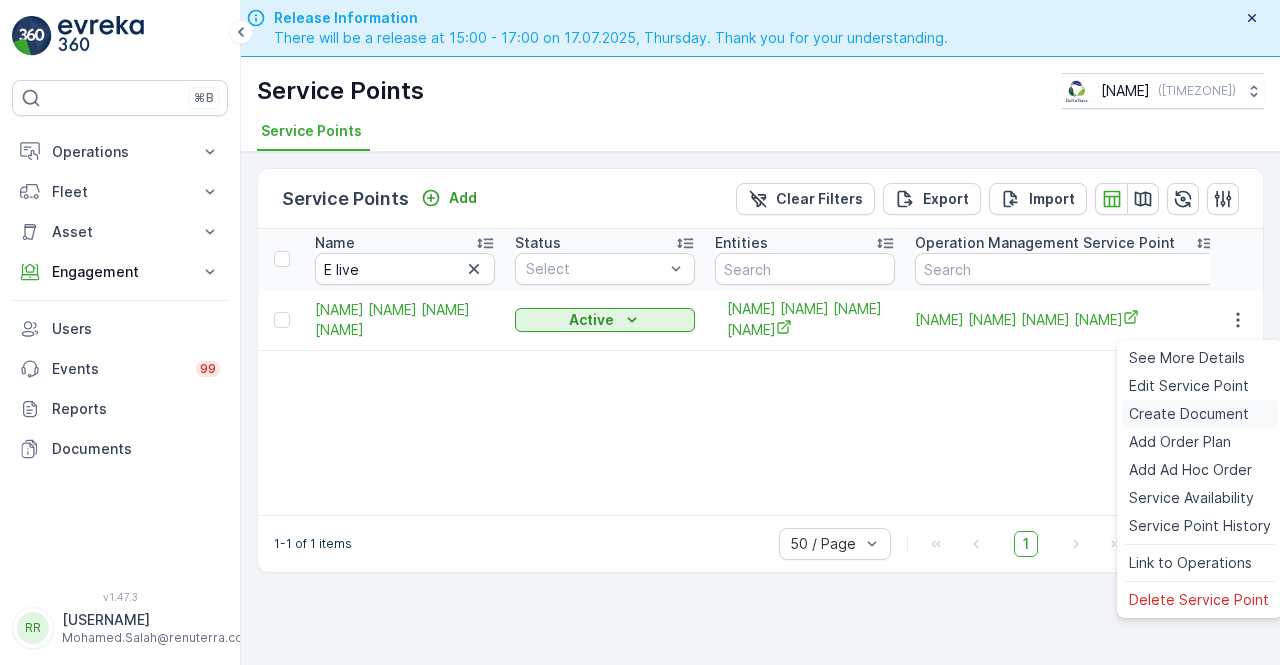 click on "Create Document" at bounding box center (1189, 414) 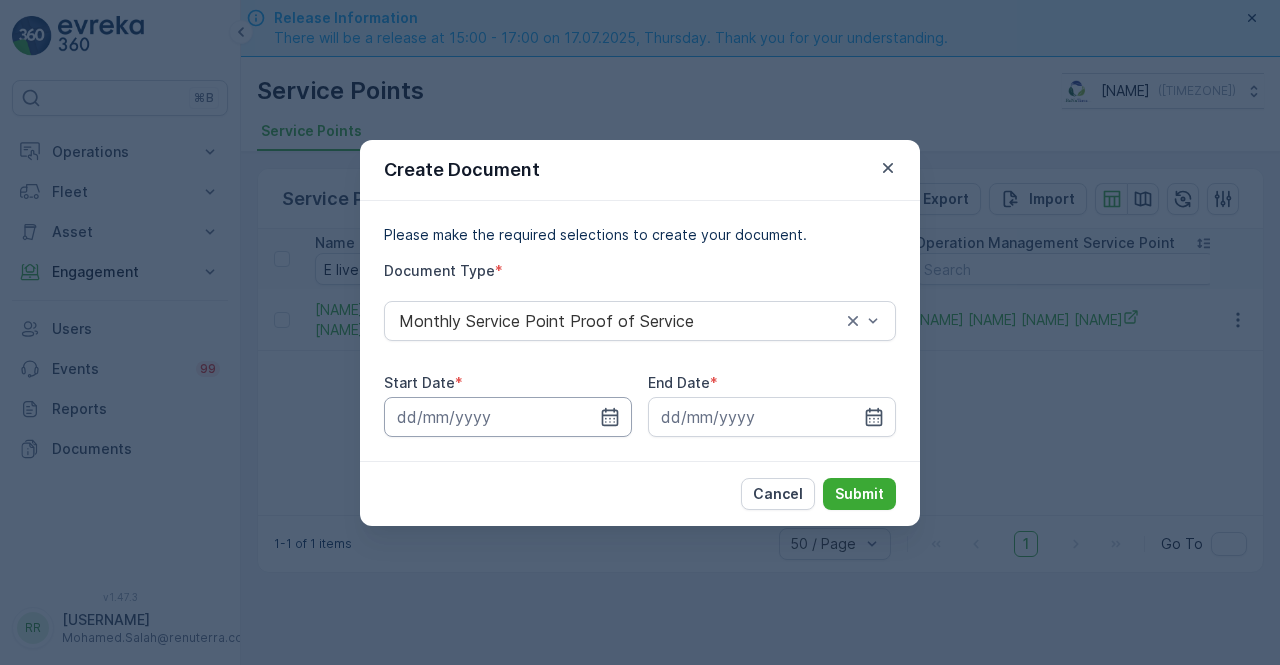 drag, startPoint x: 615, startPoint y: 413, endPoint x: 598, endPoint y: 405, distance: 18.788294 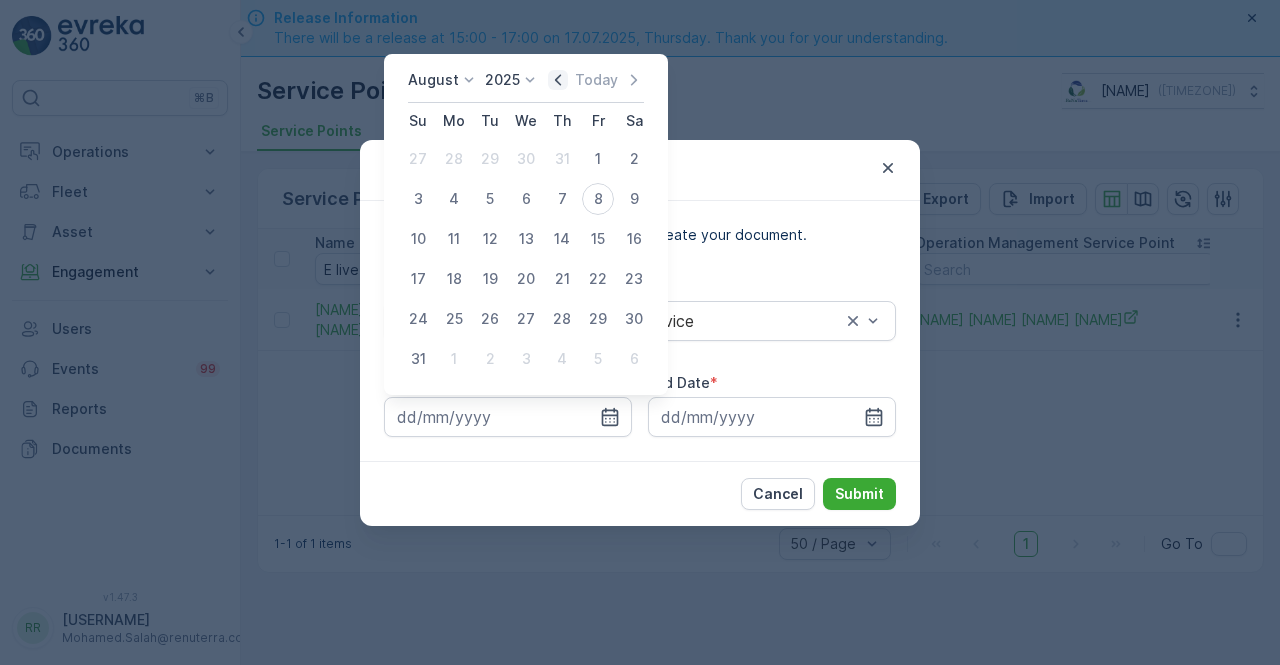click 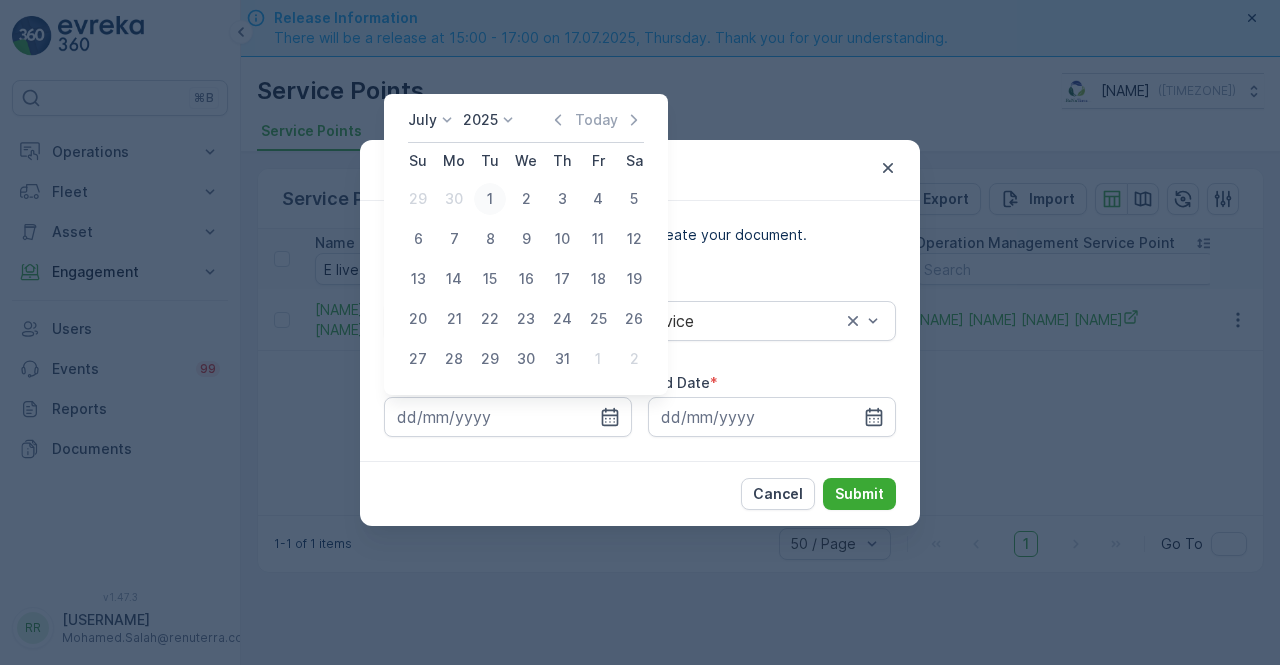 click on "1" at bounding box center (490, 199) 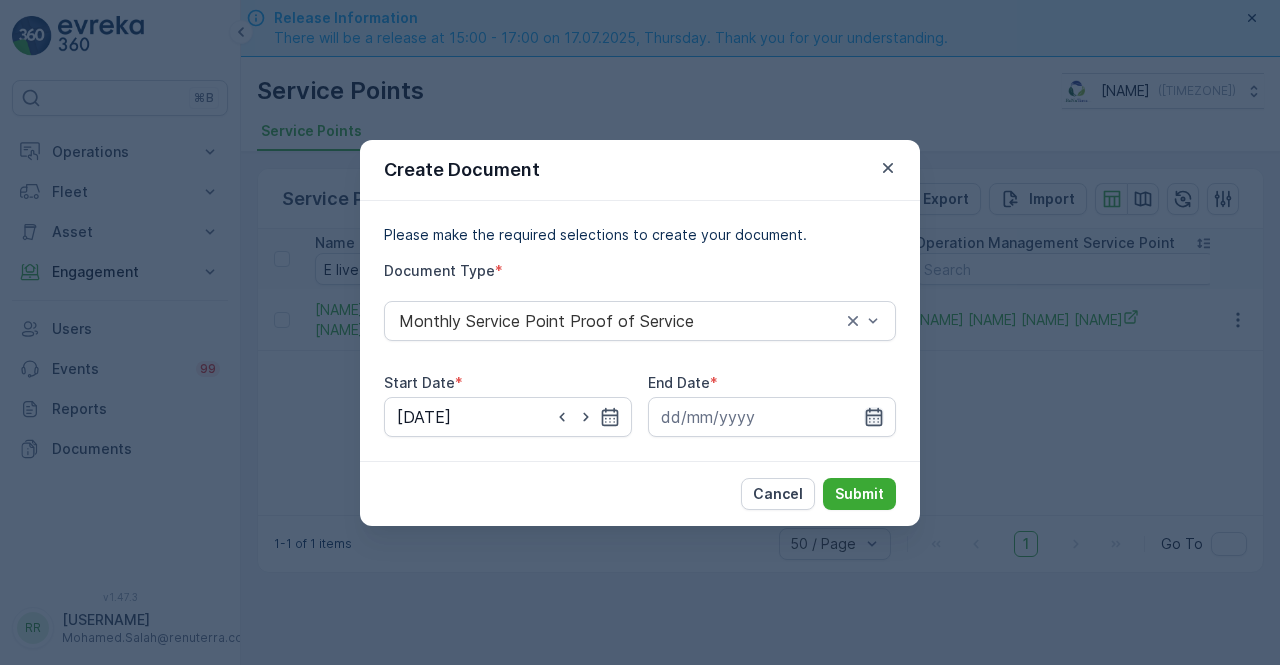 click 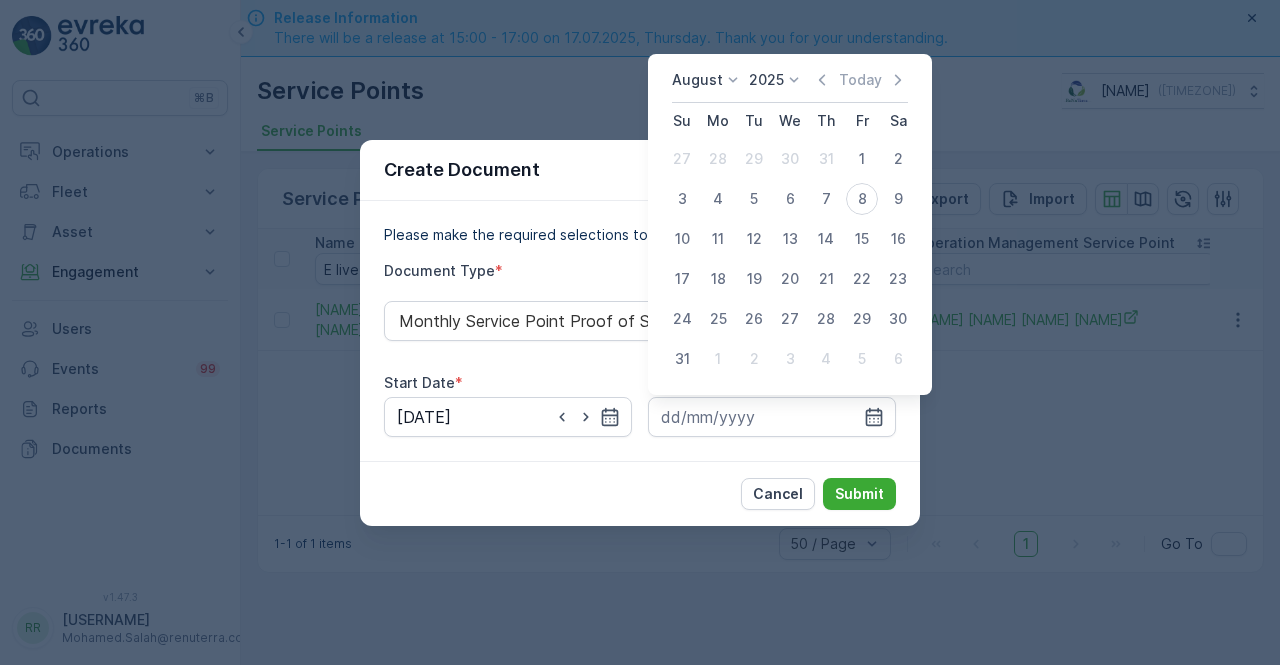 click 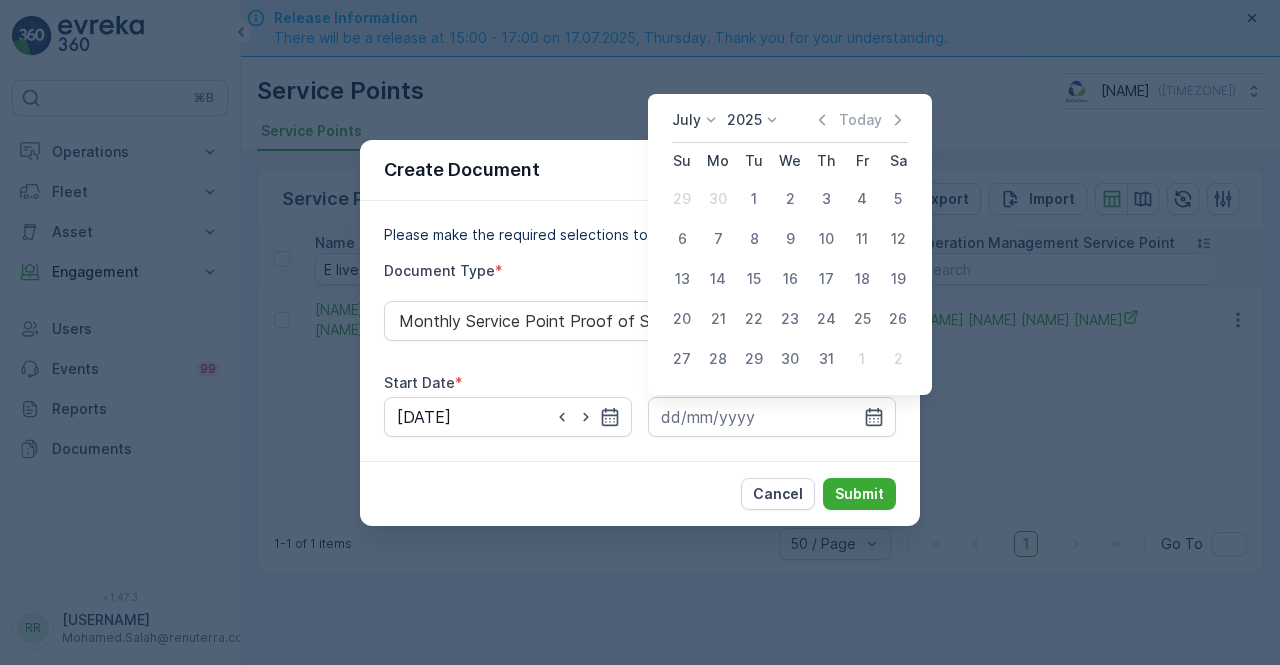 drag, startPoint x: 821, startPoint y: 361, endPoint x: 818, endPoint y: 374, distance: 13.341664 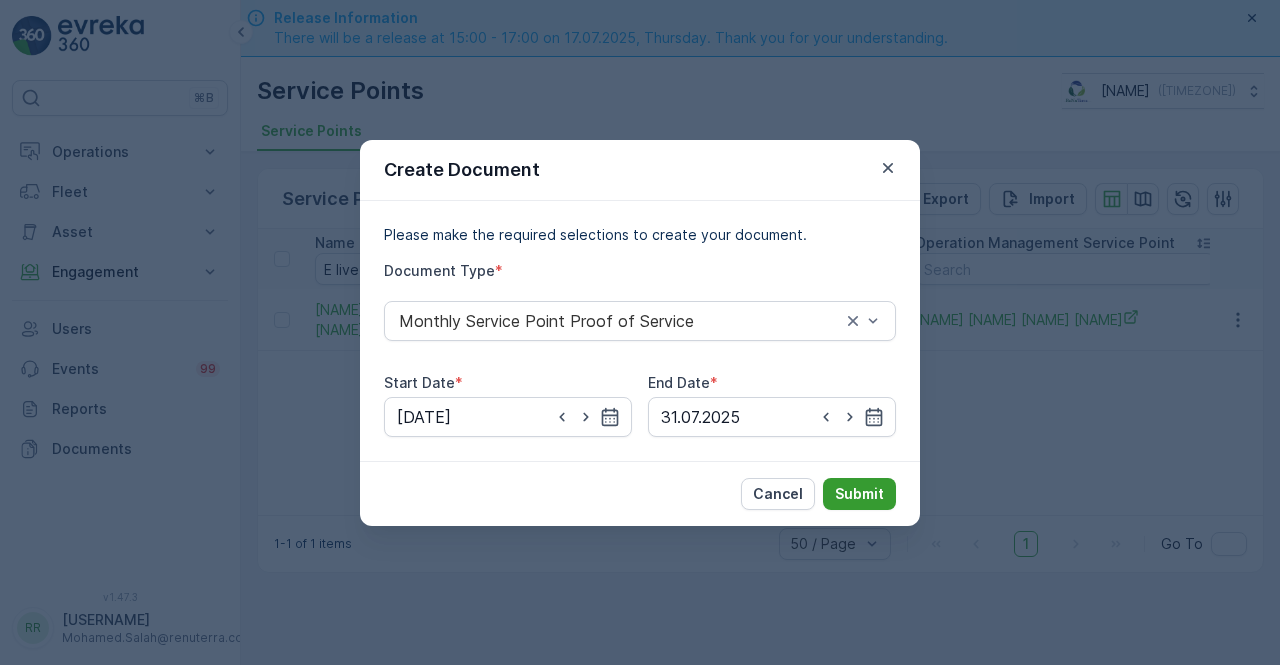 click on "Submit" at bounding box center (859, 494) 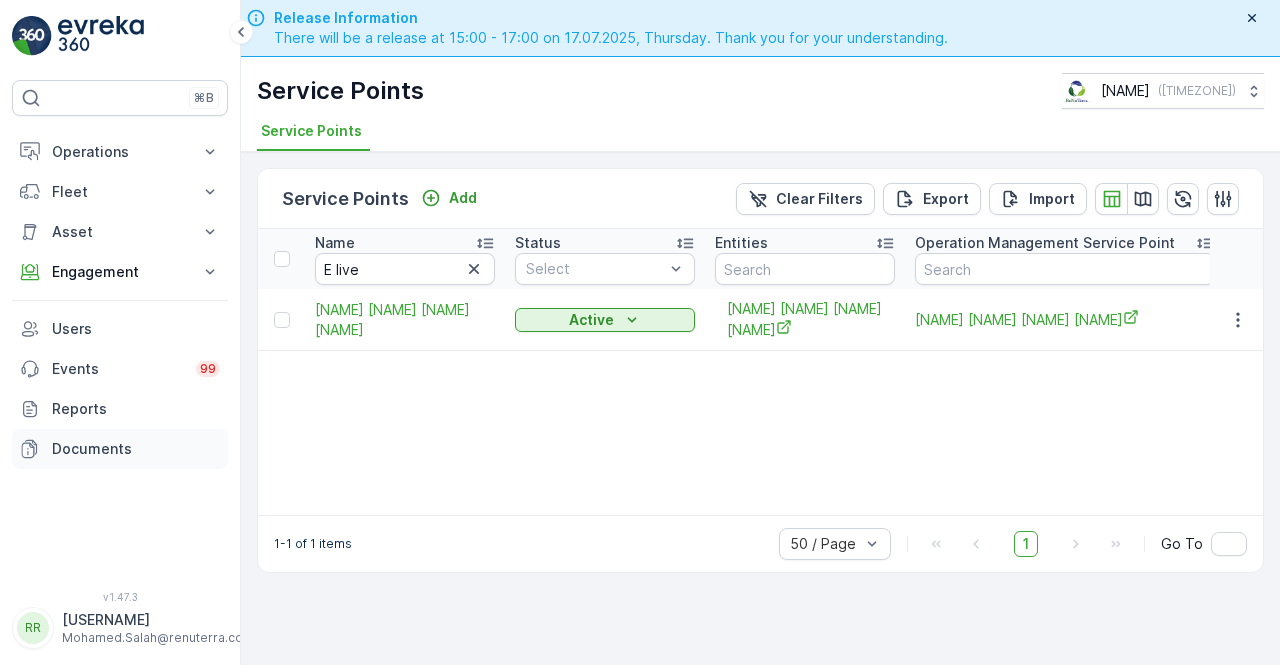 click on "Documents" at bounding box center (136, 449) 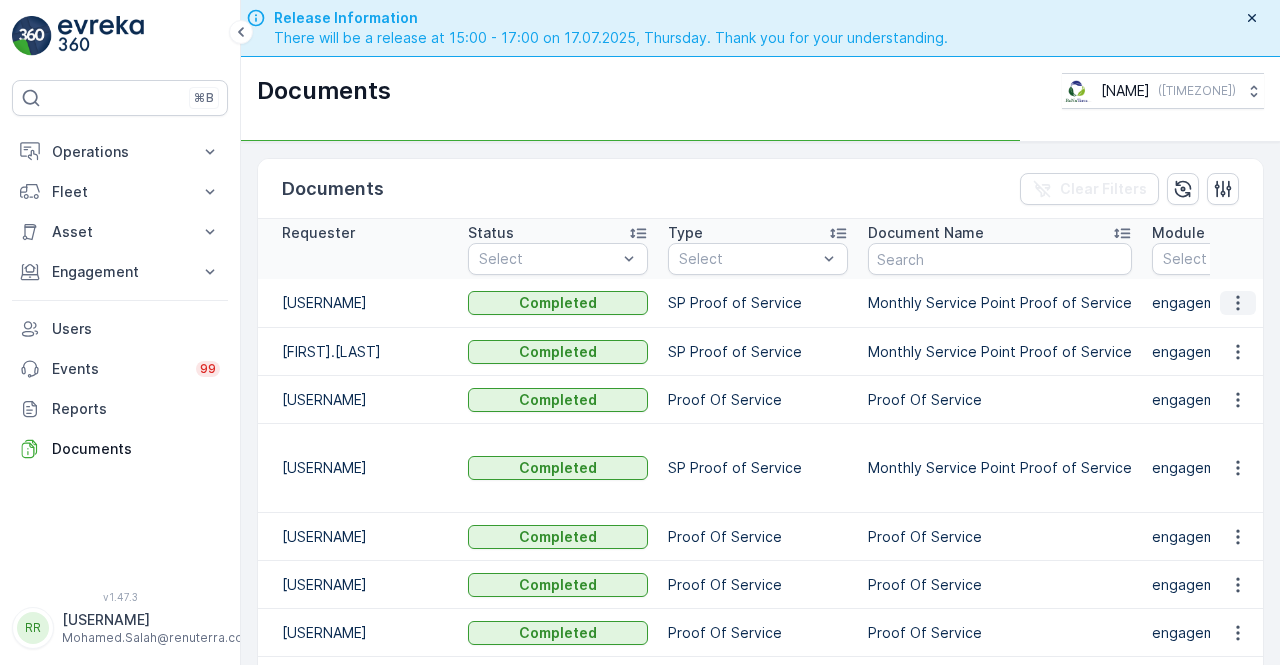 click 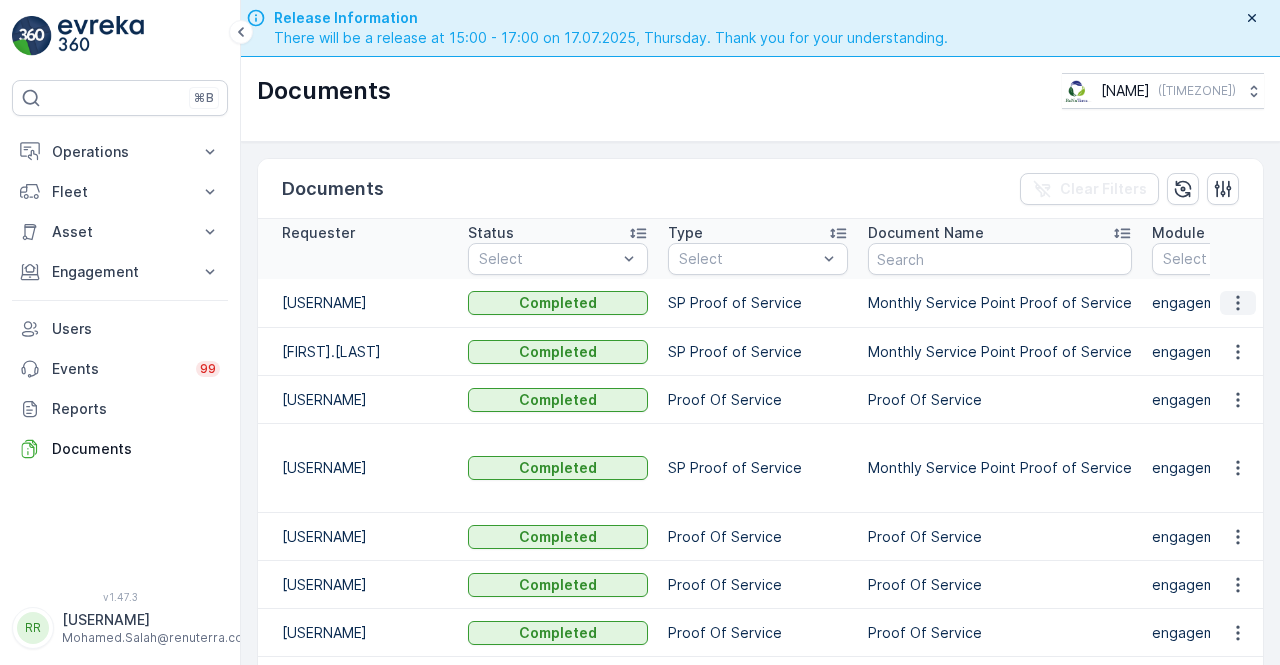 click 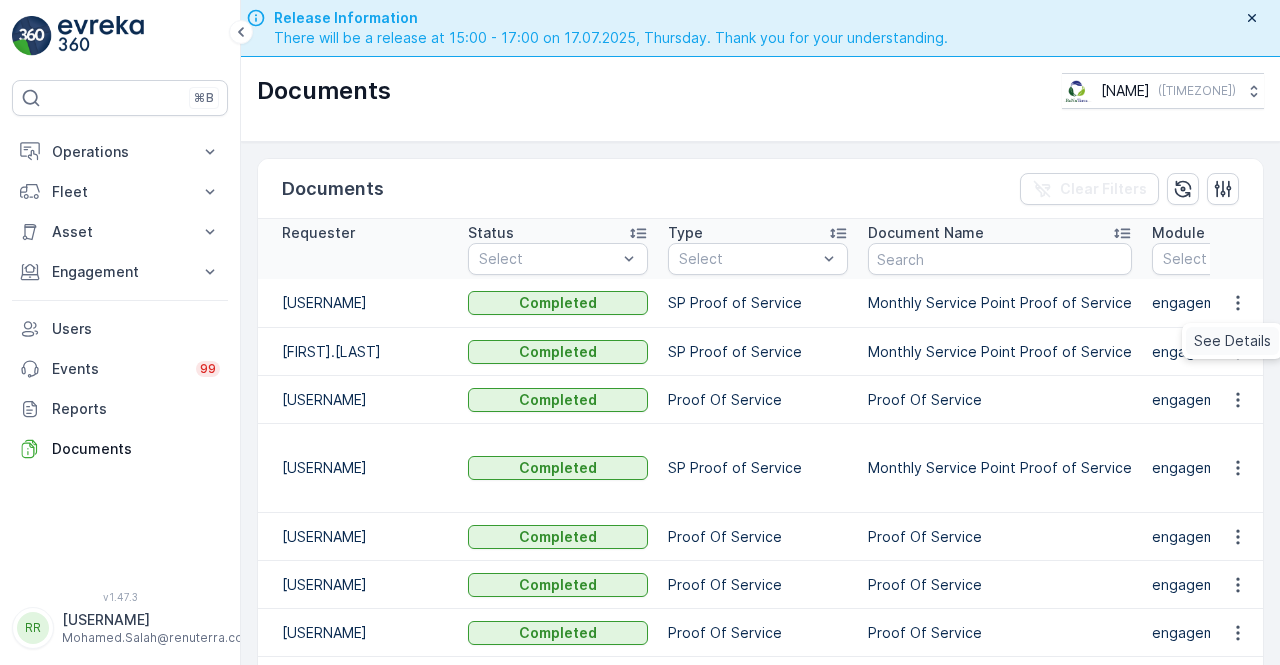 click on "See Details" at bounding box center (1232, 341) 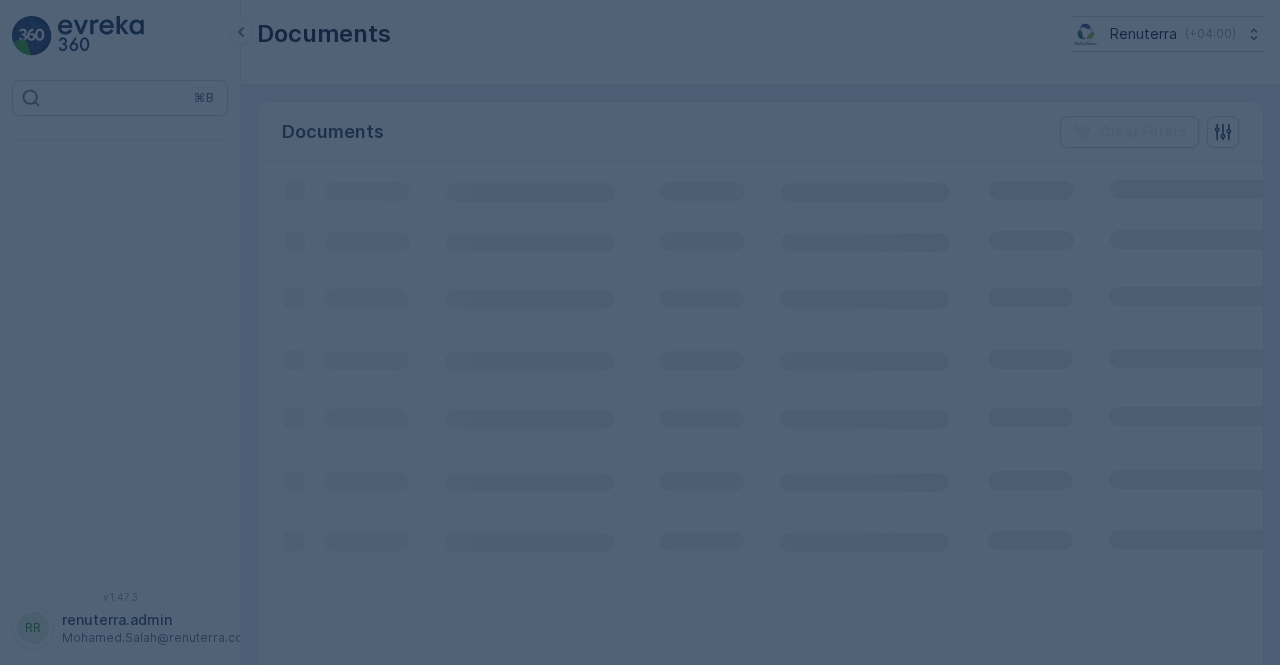 scroll, scrollTop: 0, scrollLeft: 0, axis: both 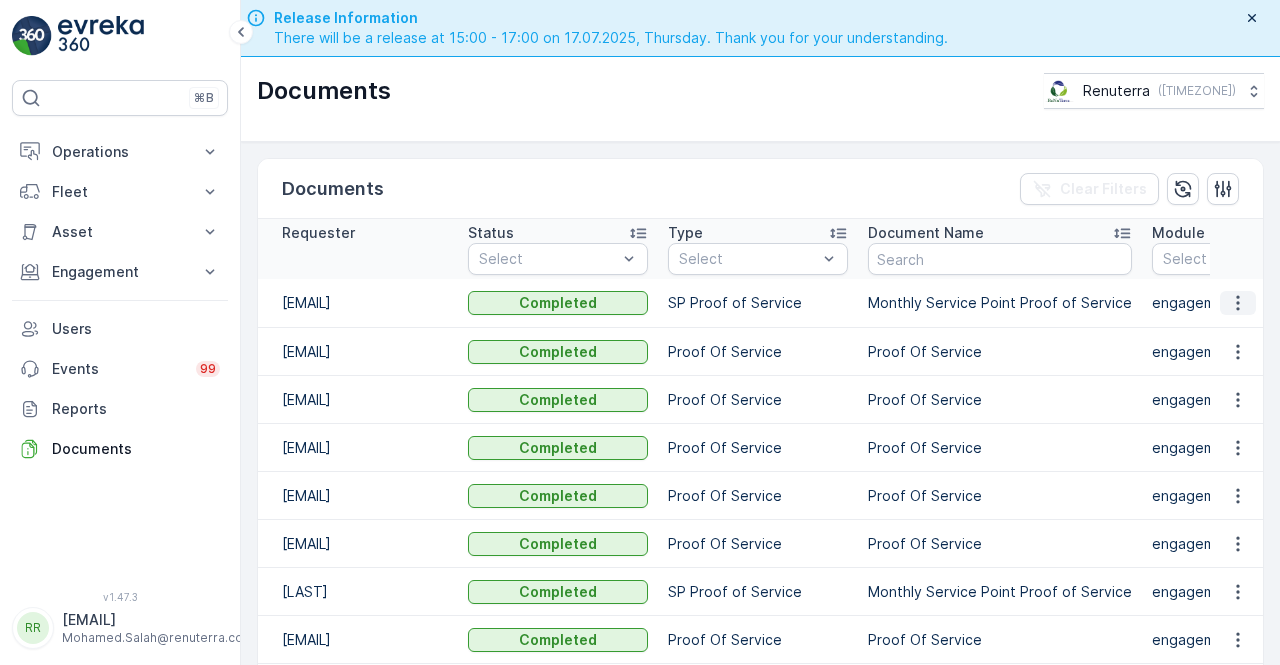 click 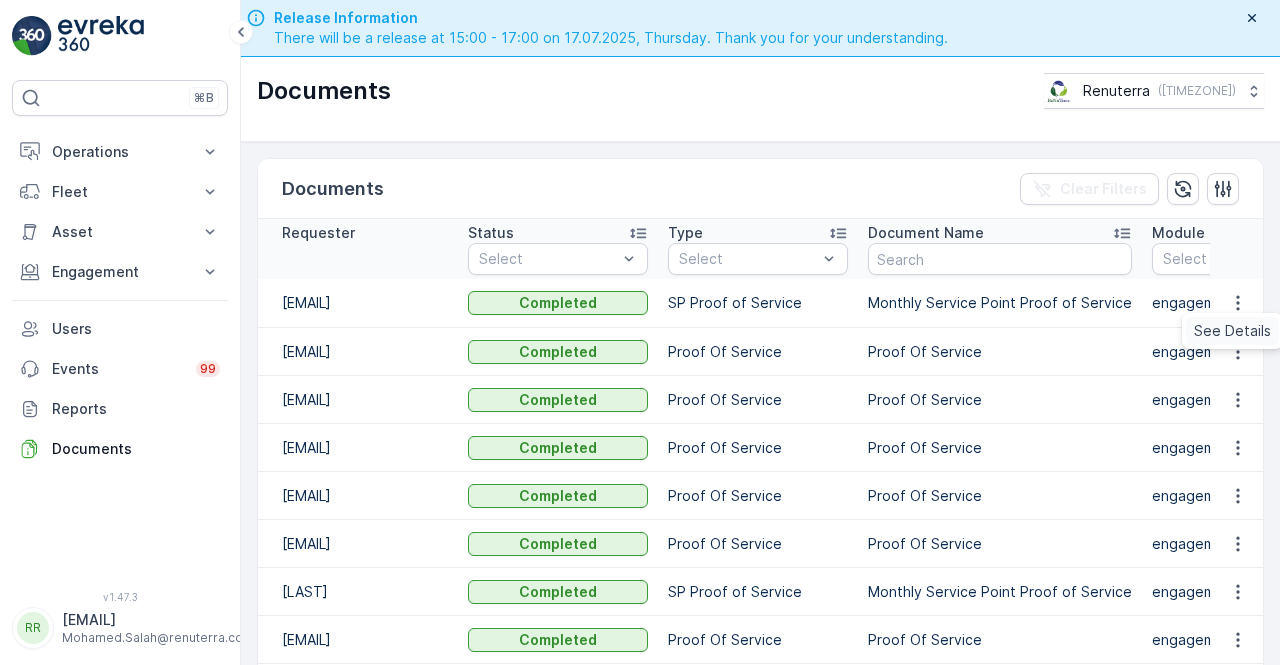 click on "See Details" at bounding box center (1232, 331) 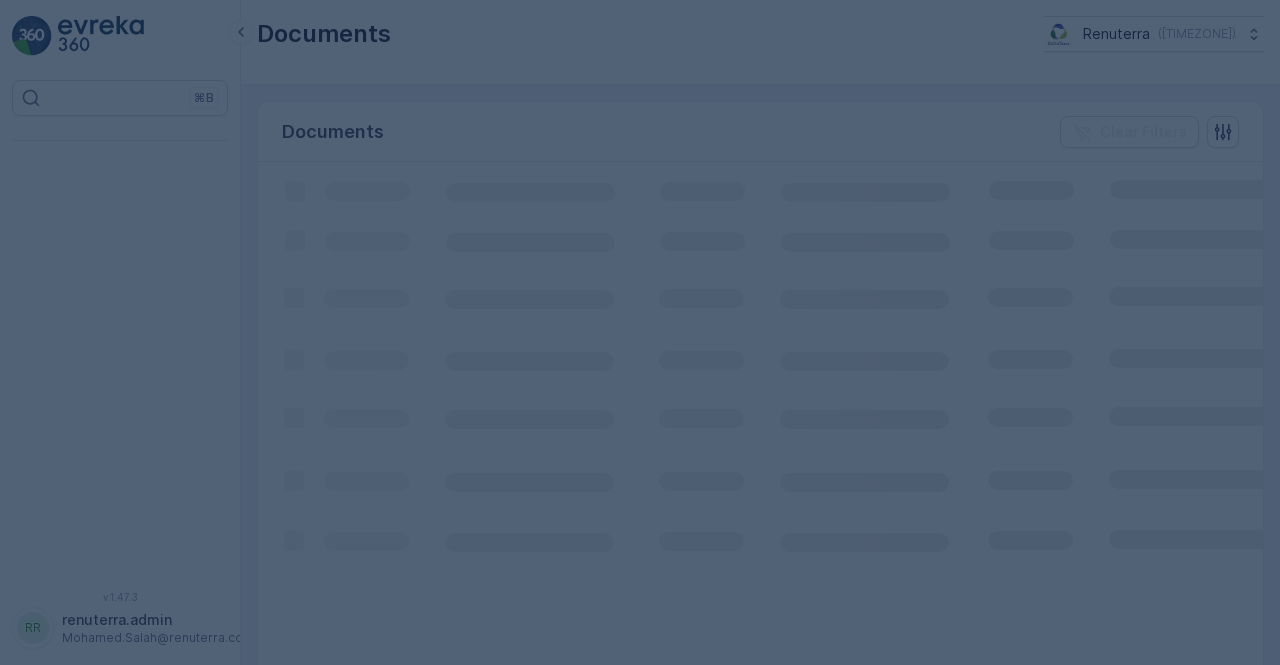 scroll, scrollTop: 0, scrollLeft: 0, axis: both 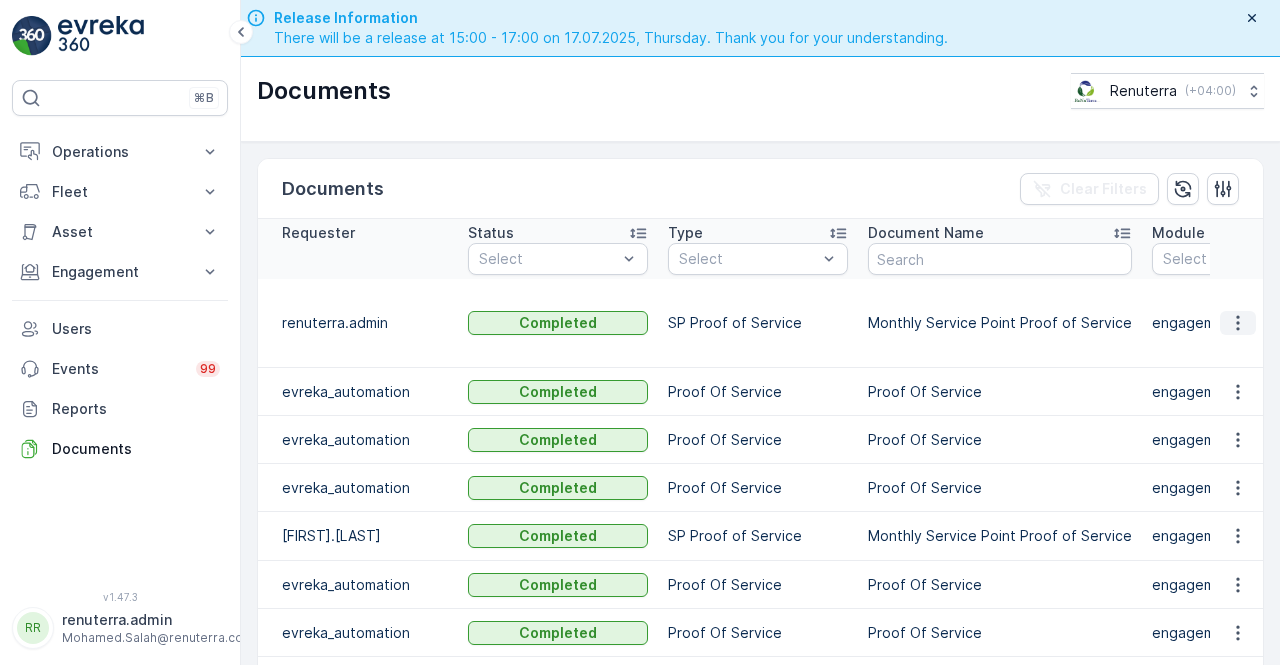 click 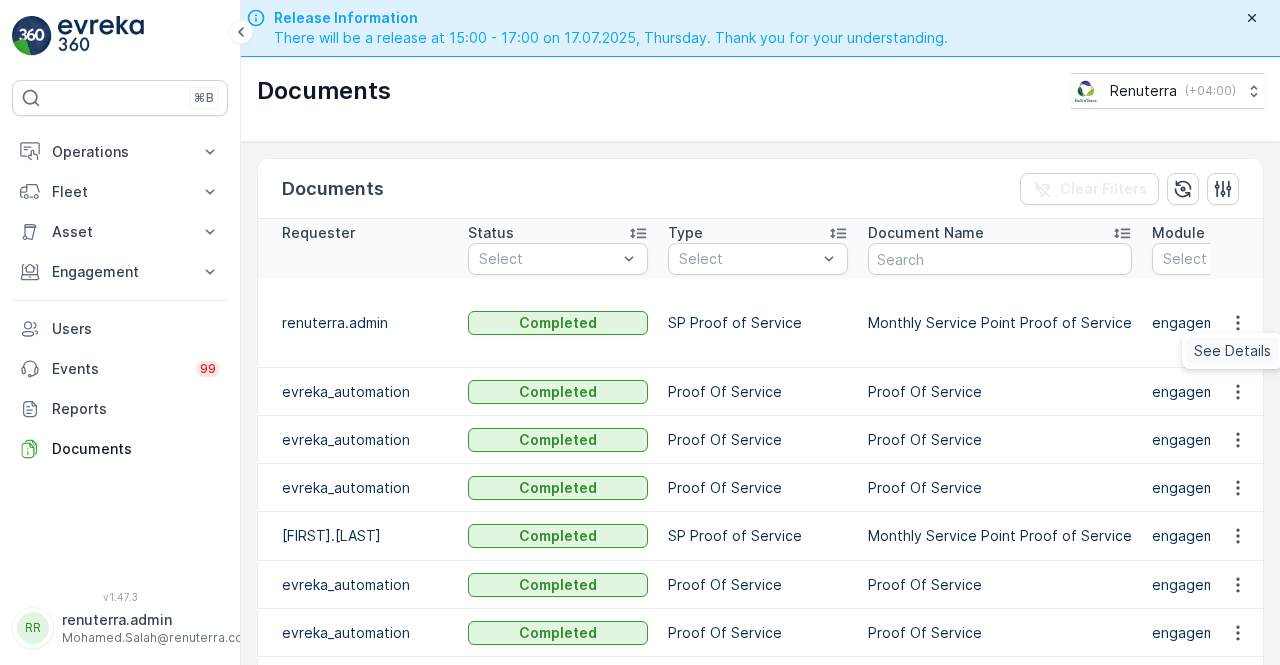click on "See Details" at bounding box center [1232, 351] 